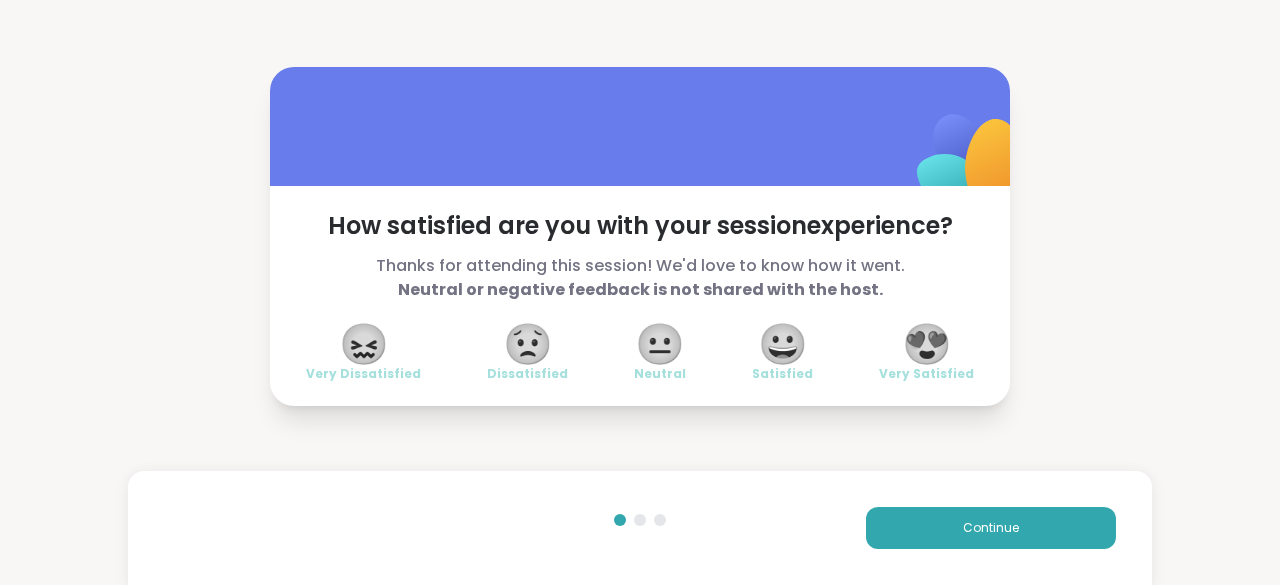 scroll, scrollTop: 0, scrollLeft: 0, axis: both 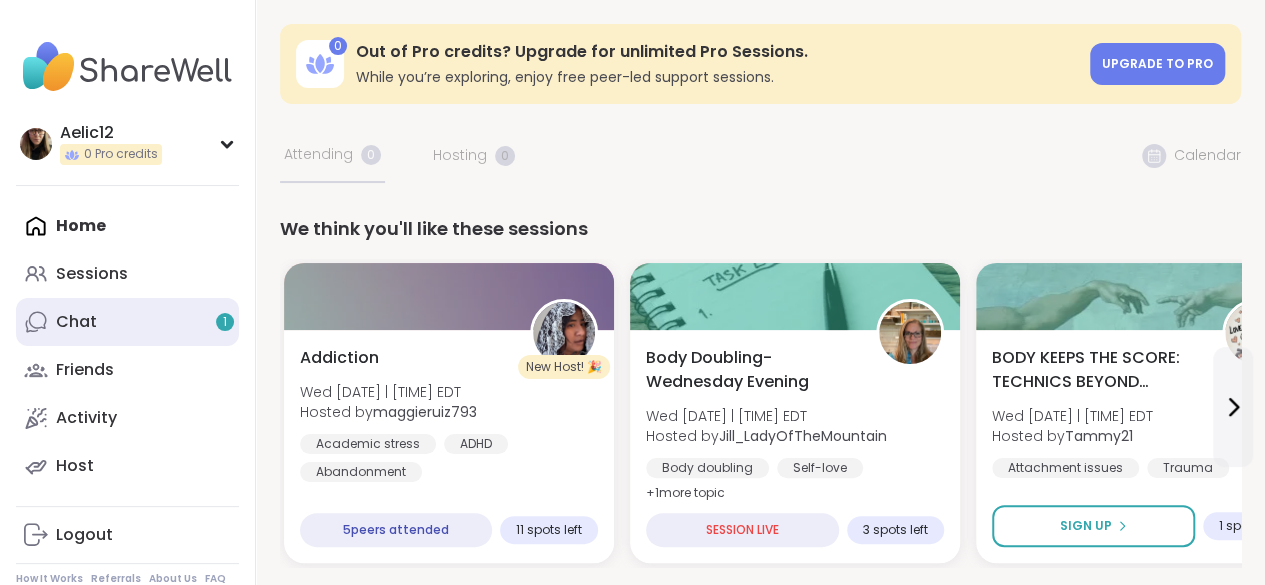 click on "Chat 1" at bounding box center [127, 322] 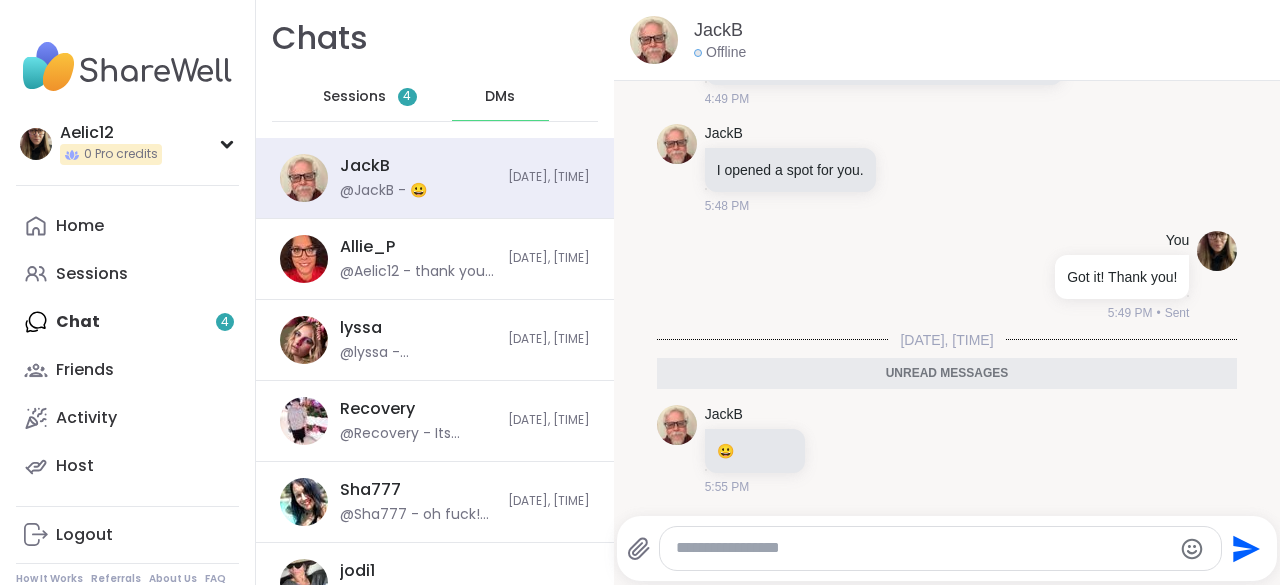 scroll, scrollTop: 3984, scrollLeft: 0, axis: vertical 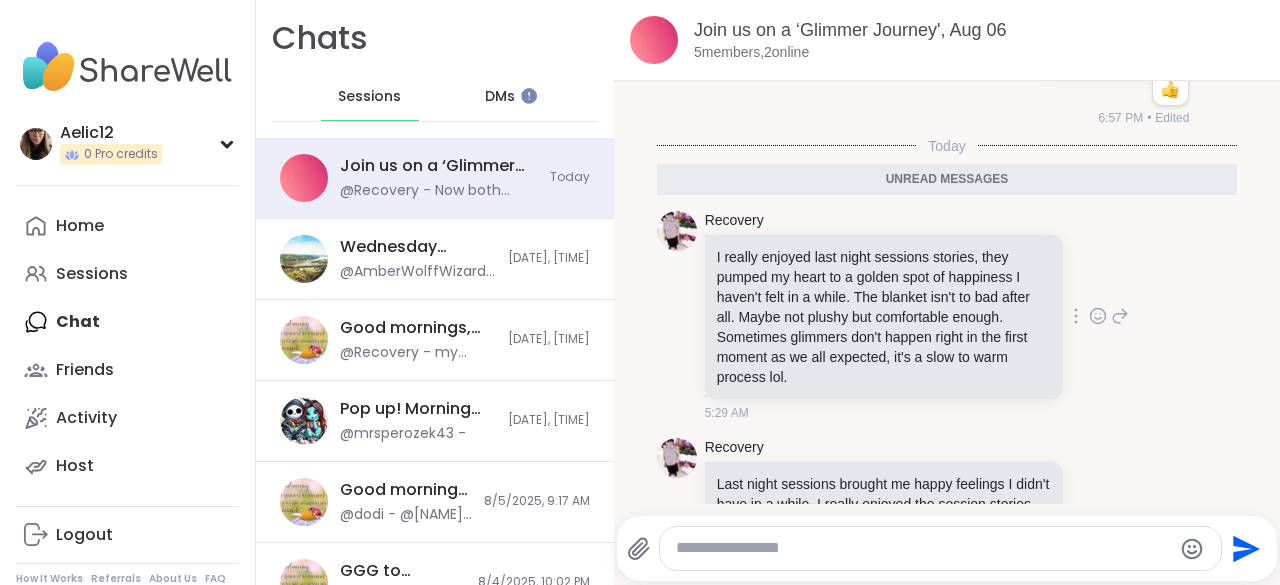click 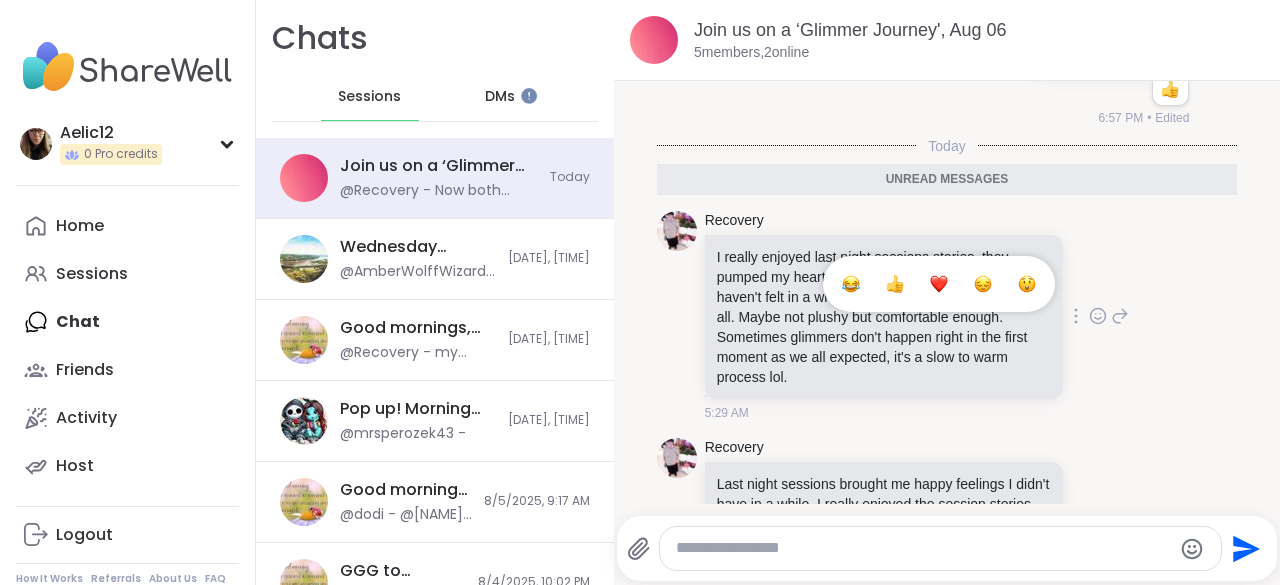 click at bounding box center (939, 284) 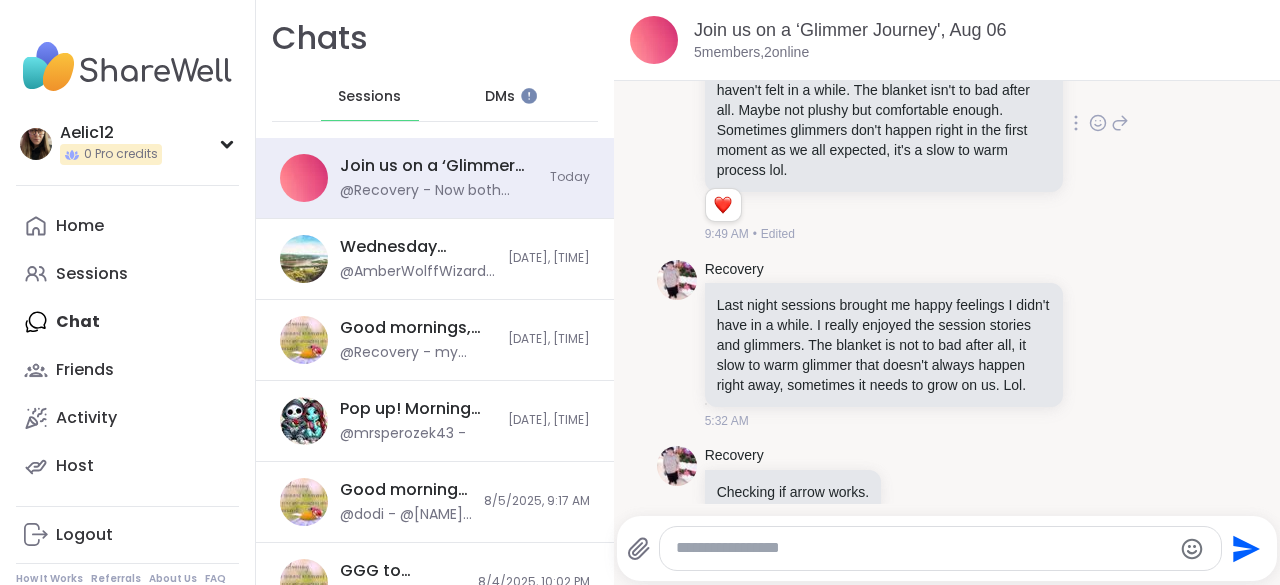 scroll, scrollTop: 1218, scrollLeft: 0, axis: vertical 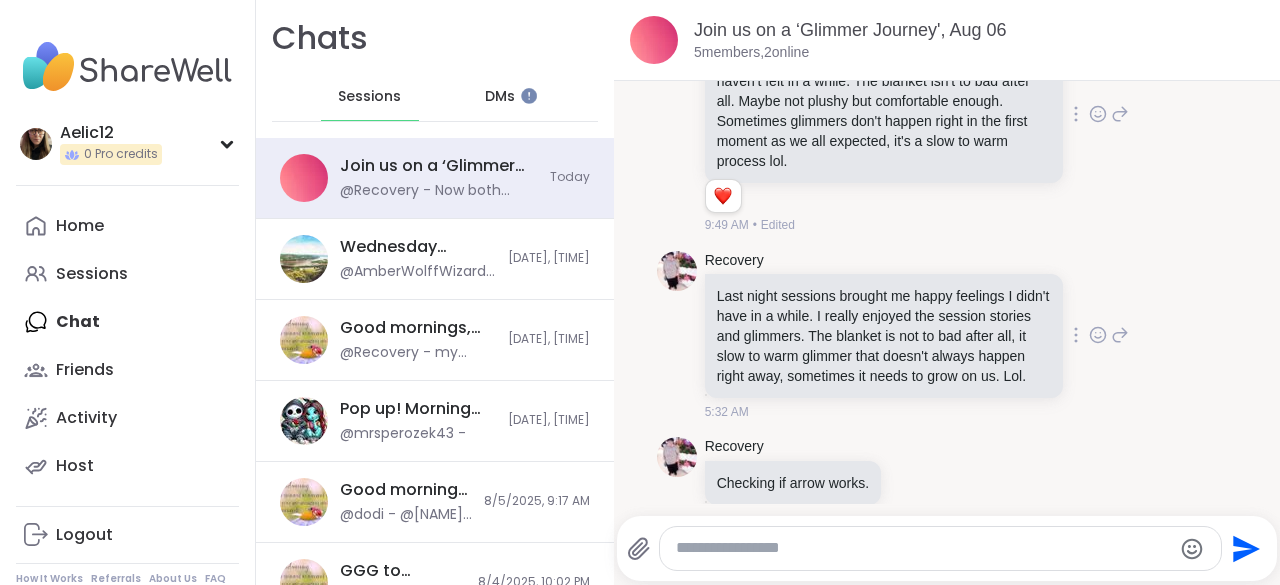 click 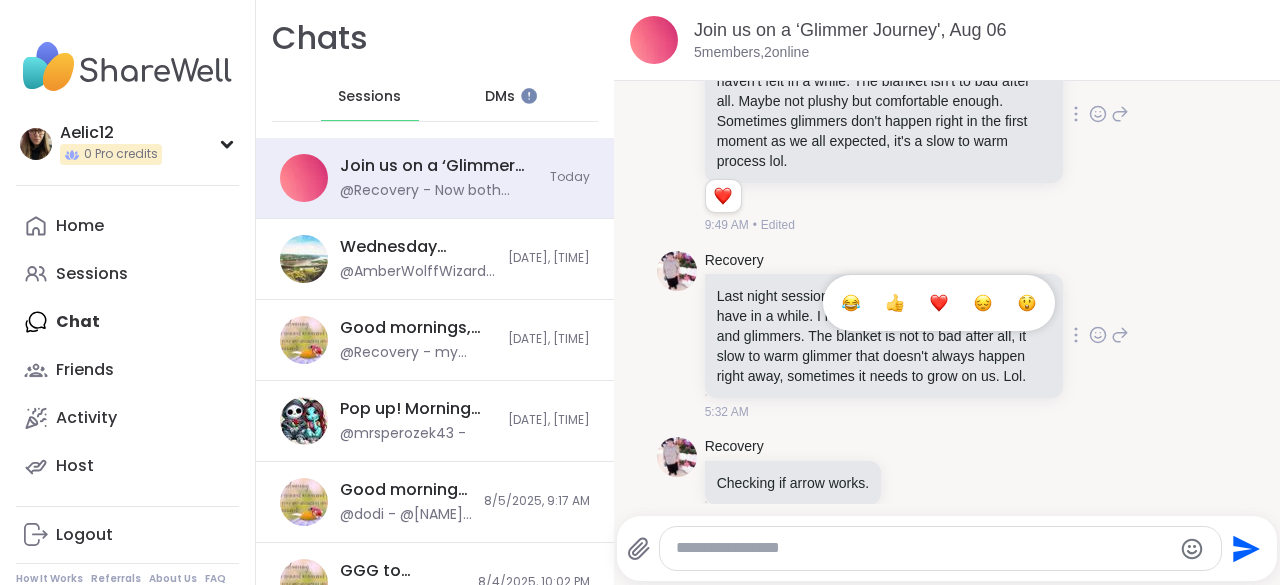 click at bounding box center (939, 303) 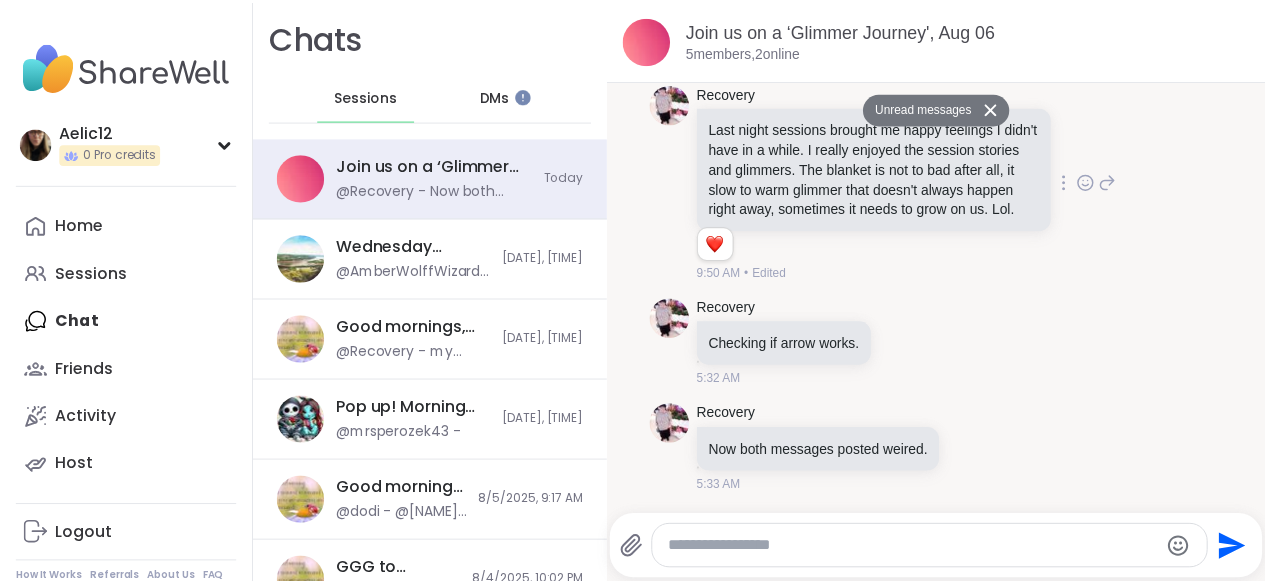 scroll, scrollTop: 1416, scrollLeft: 0, axis: vertical 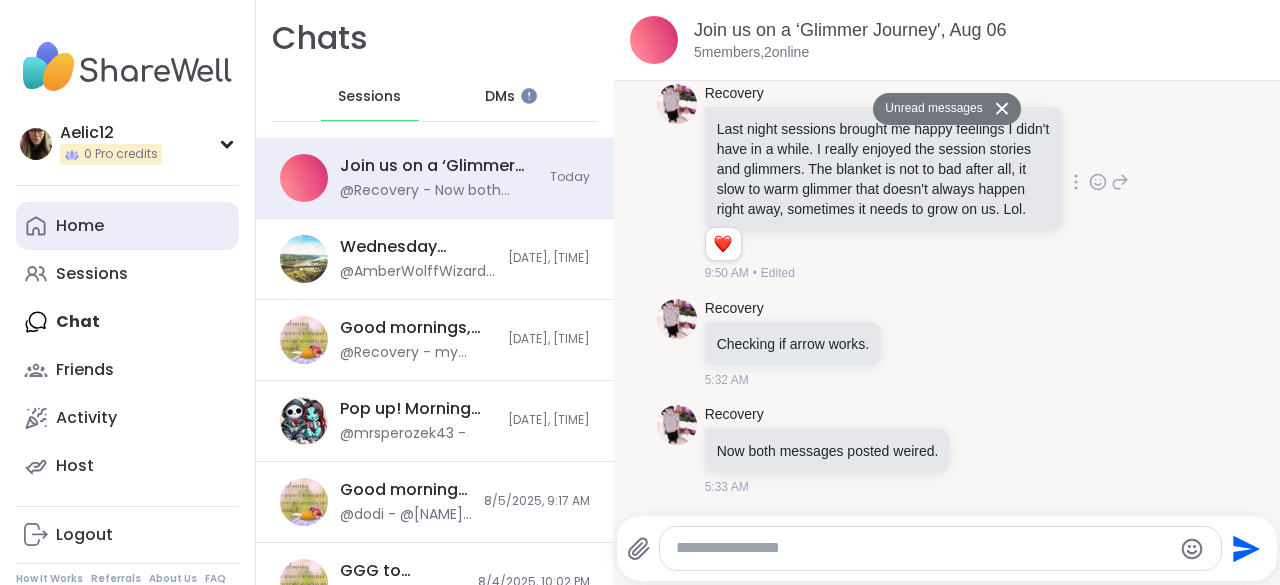 click on "Home" at bounding box center (127, 226) 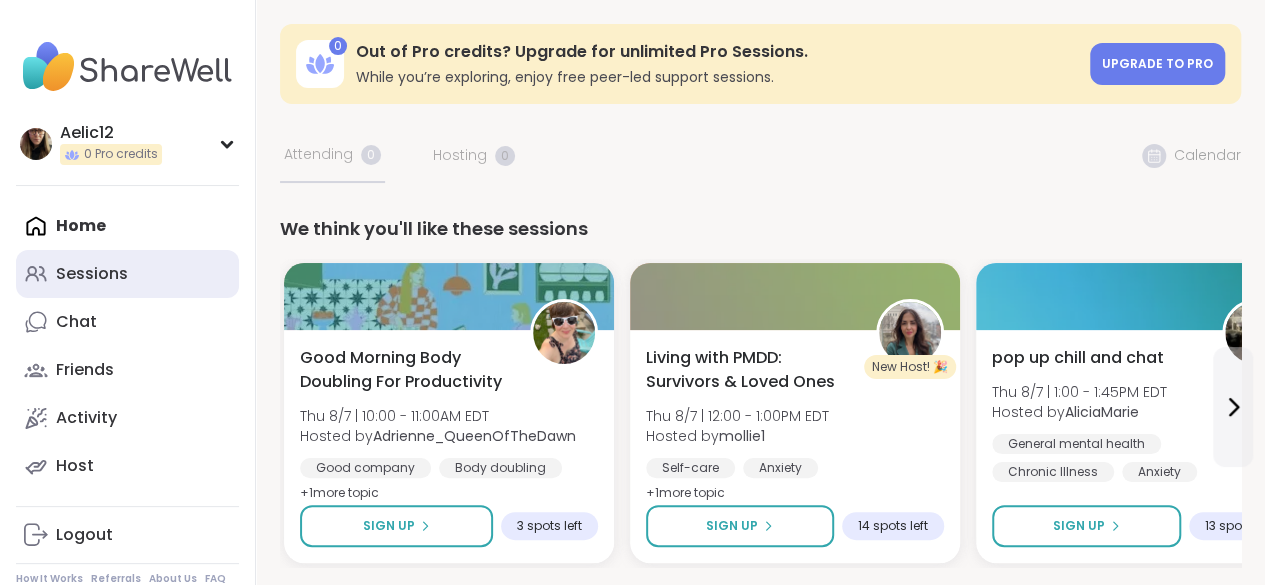 click on "Sessions" at bounding box center [127, 274] 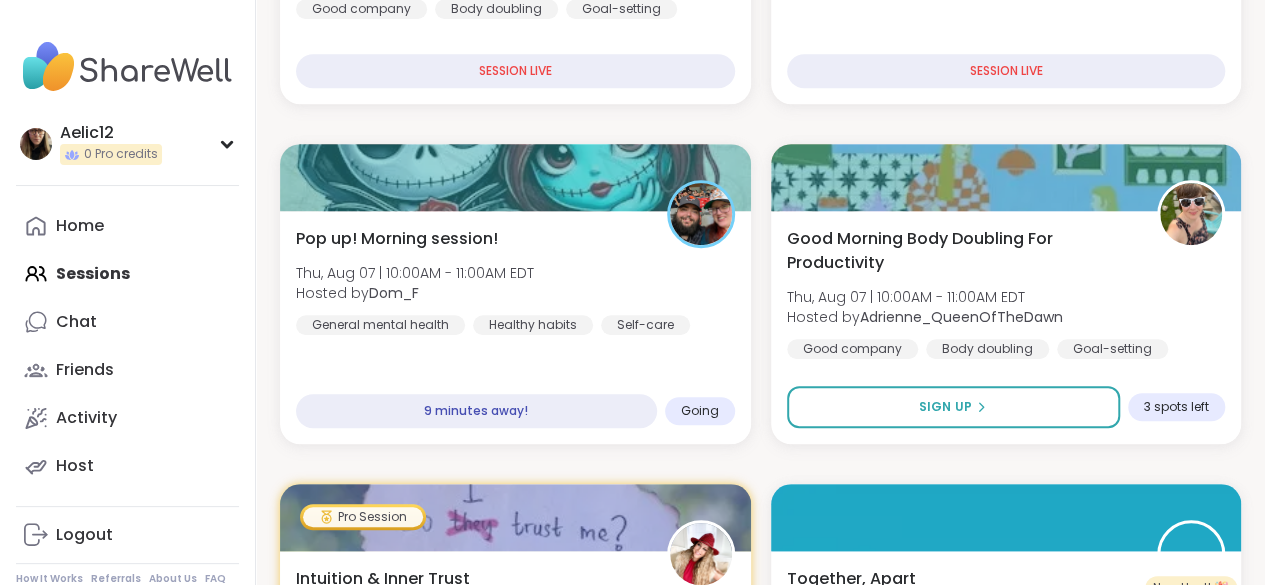 scroll, scrollTop: 618, scrollLeft: 0, axis: vertical 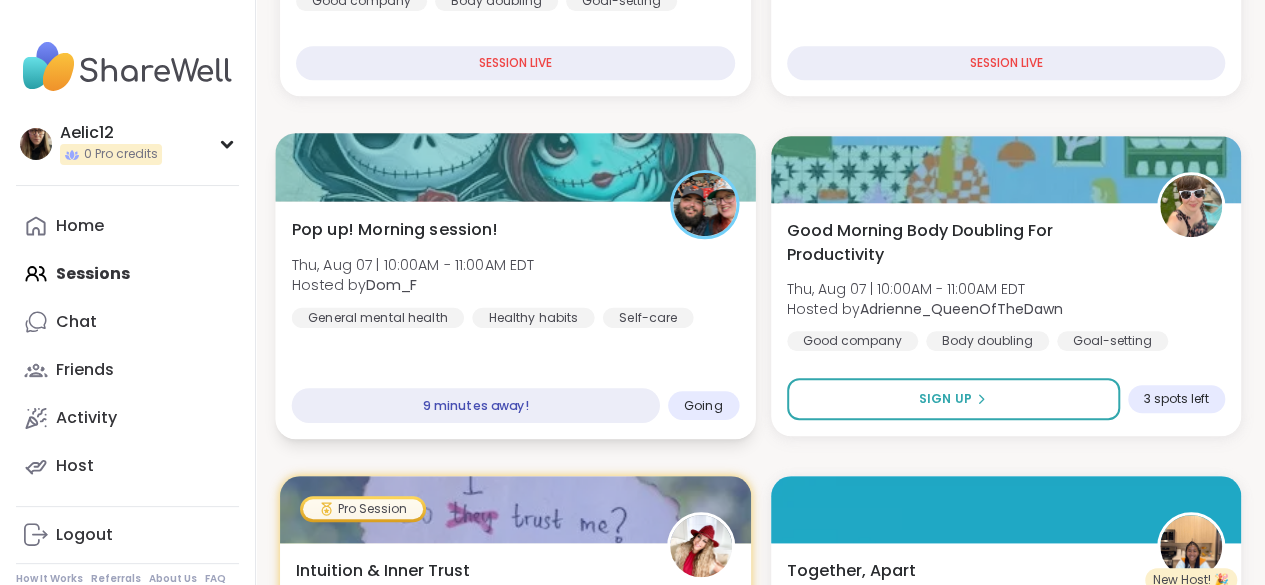 click on "Pop up! Morning session! Thu, [DATE] | [TIME] EDT Hosted by Dom_F General mental health Healthy habits Self-care" at bounding box center (515, 272) 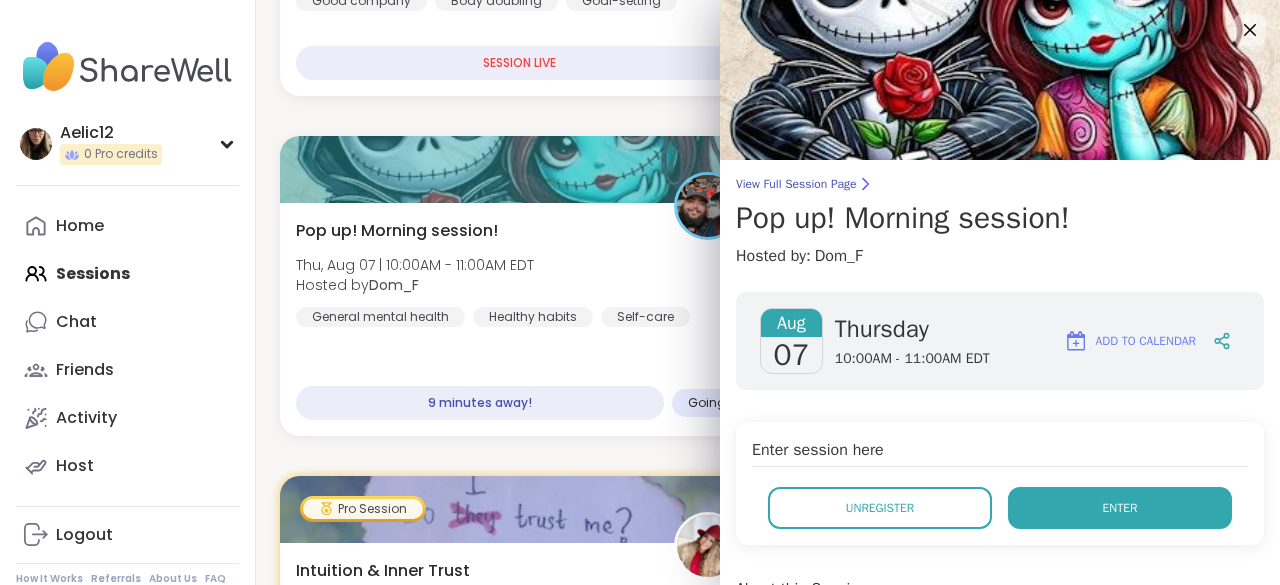 click on "Enter" at bounding box center [1120, 508] 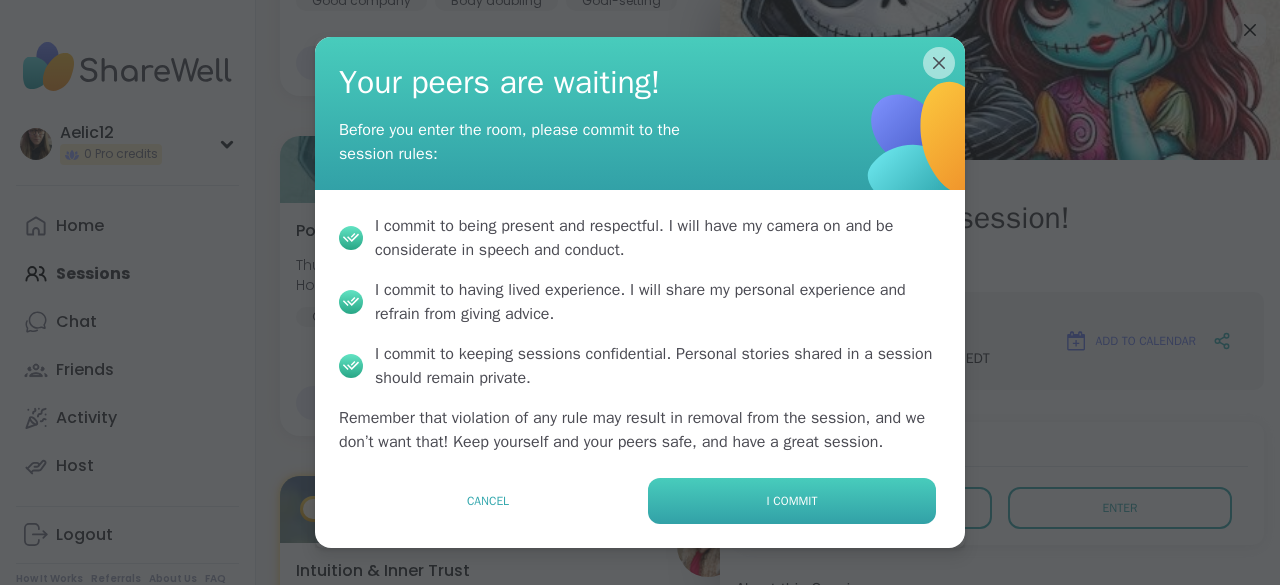 click on "I commit" at bounding box center [792, 501] 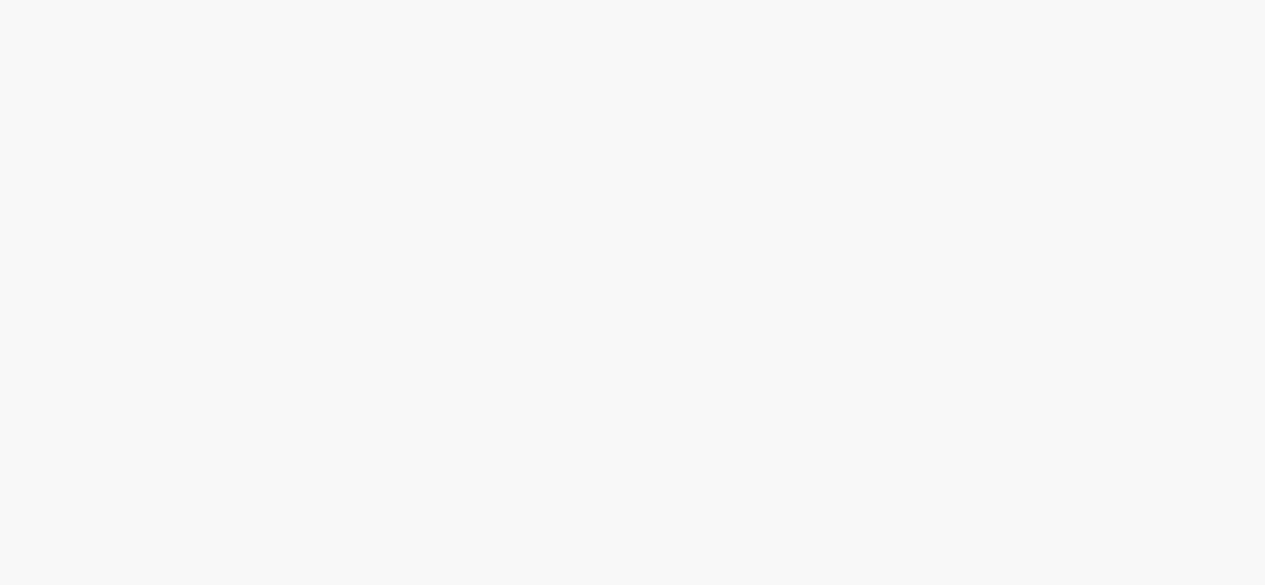 scroll, scrollTop: 0, scrollLeft: 0, axis: both 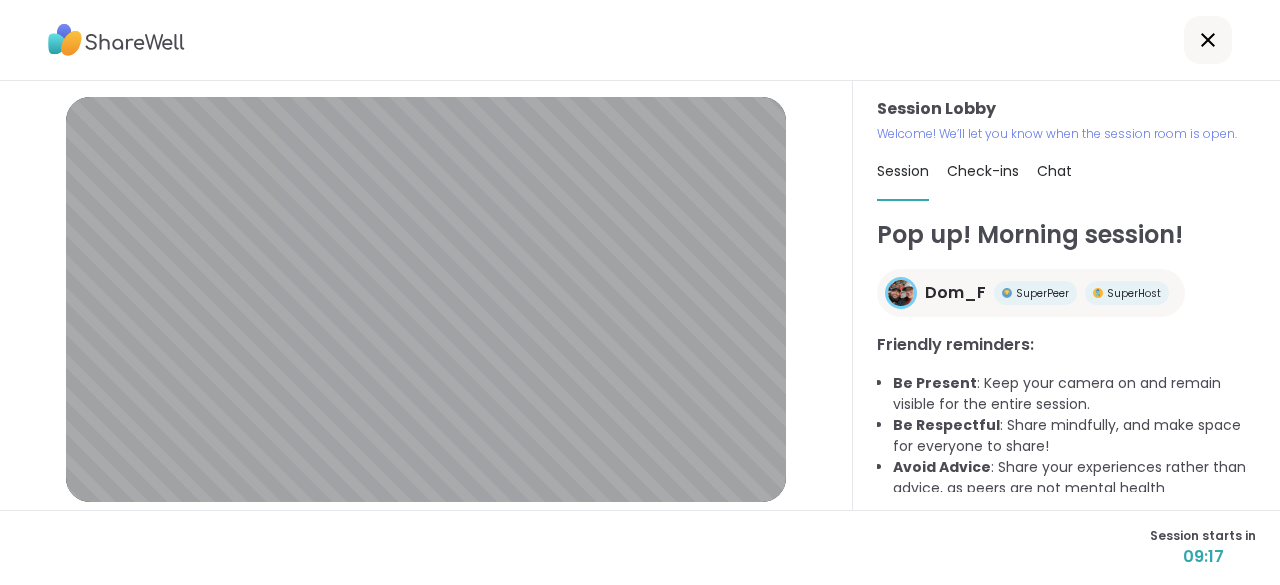 click 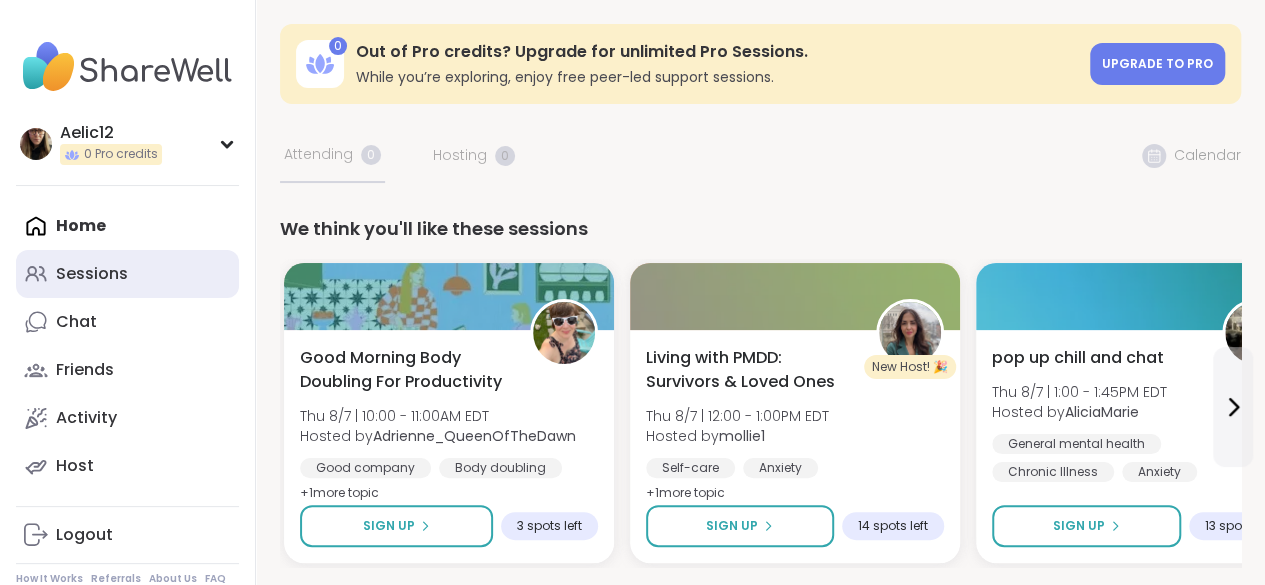 click on "Sessions" at bounding box center (92, 274) 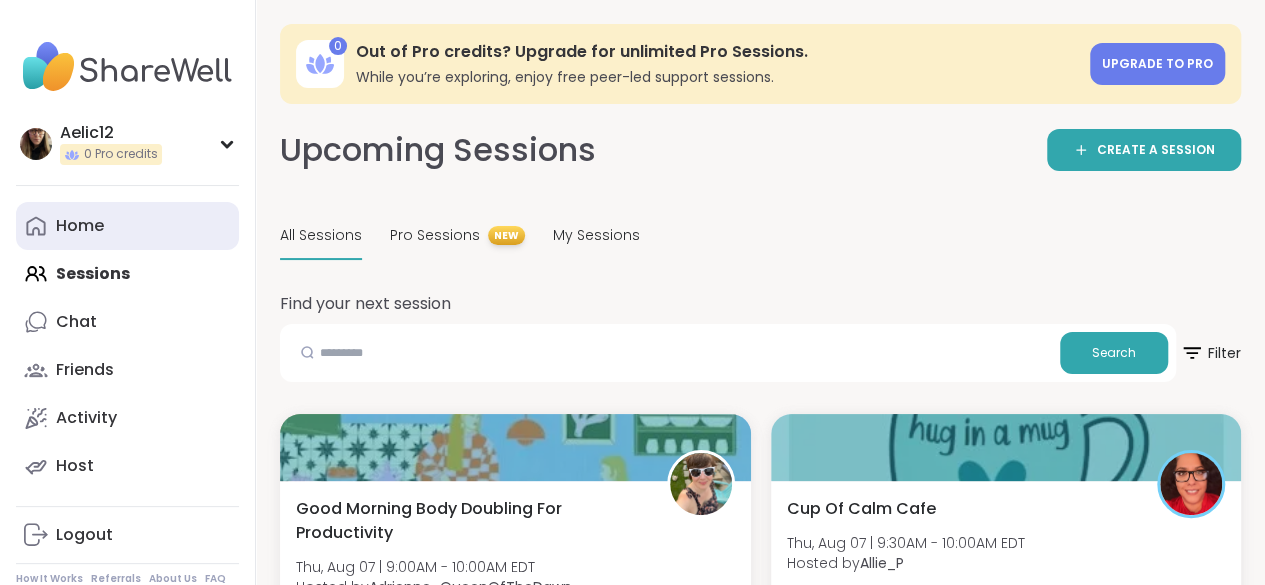 click on "Home" at bounding box center (127, 226) 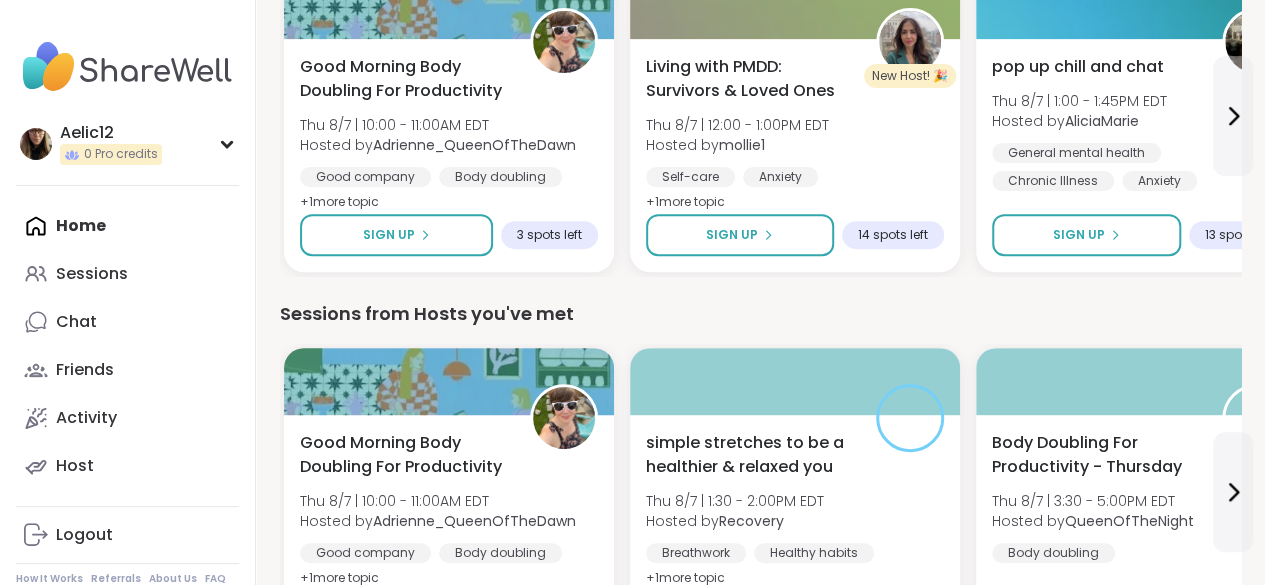 scroll, scrollTop: 298, scrollLeft: 0, axis: vertical 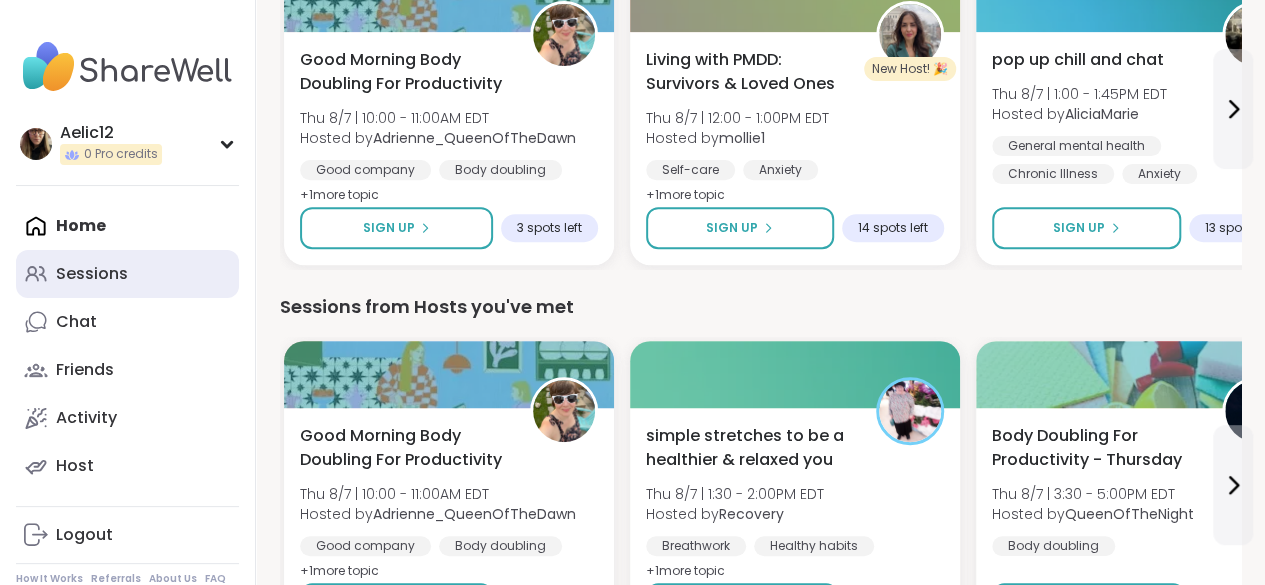 click on "Sessions" at bounding box center [127, 274] 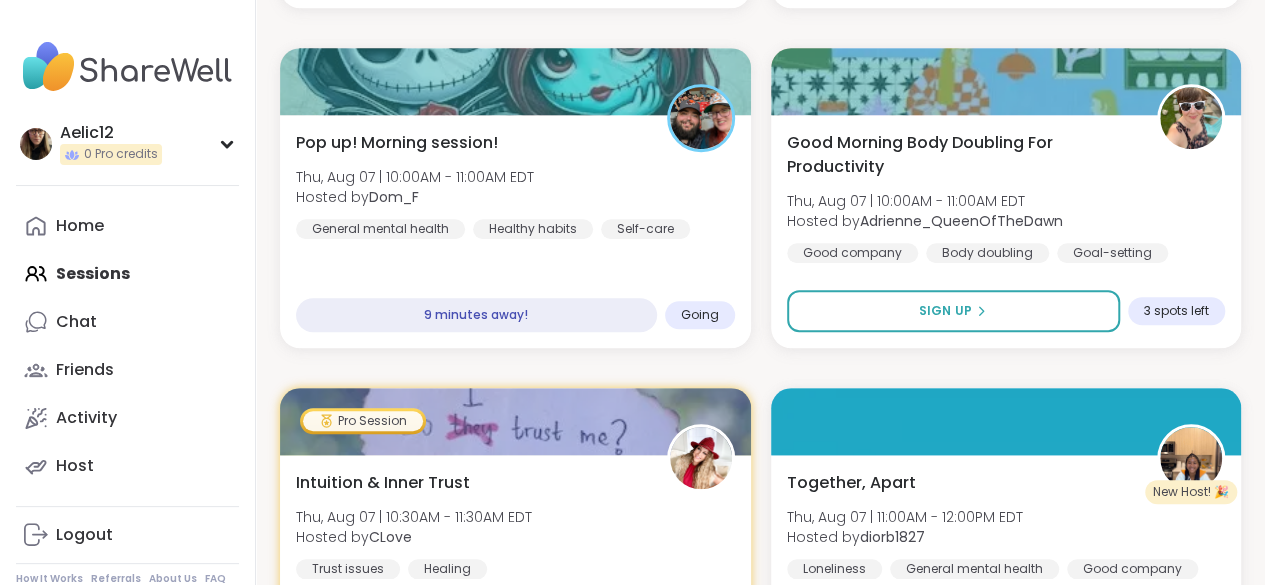 scroll, scrollTop: 714, scrollLeft: 0, axis: vertical 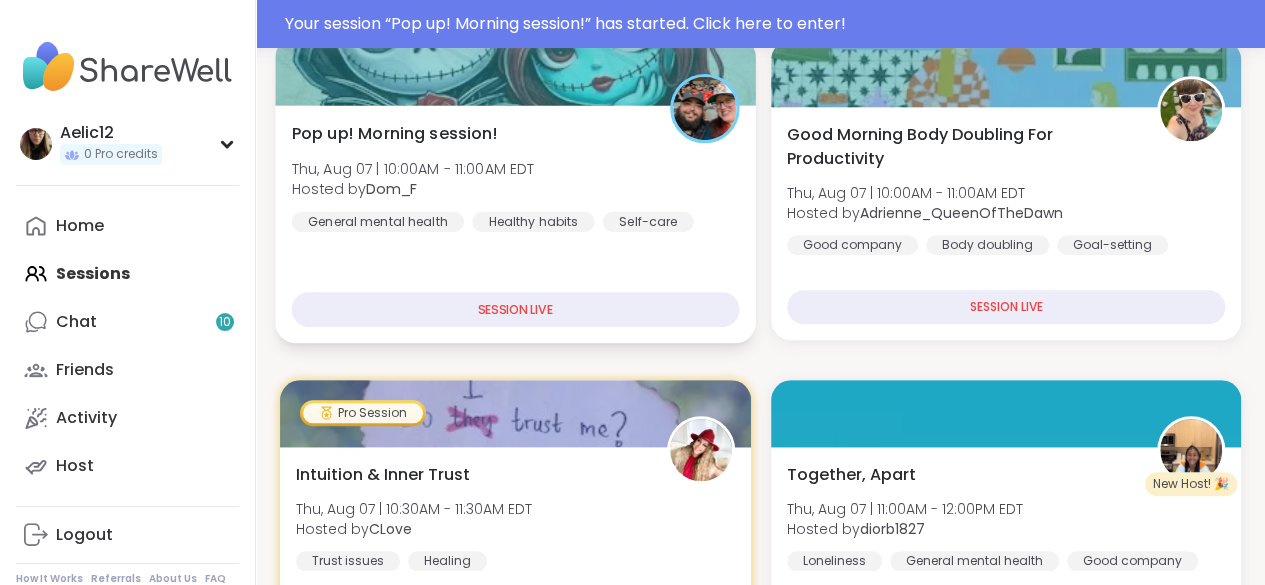 click on "Pop up! Morning session! Thu, [DATE] | [TIME] EDT Hosted by Dom_F General mental health Healthy habits Self-care SESSION LIVE" at bounding box center (515, 224) 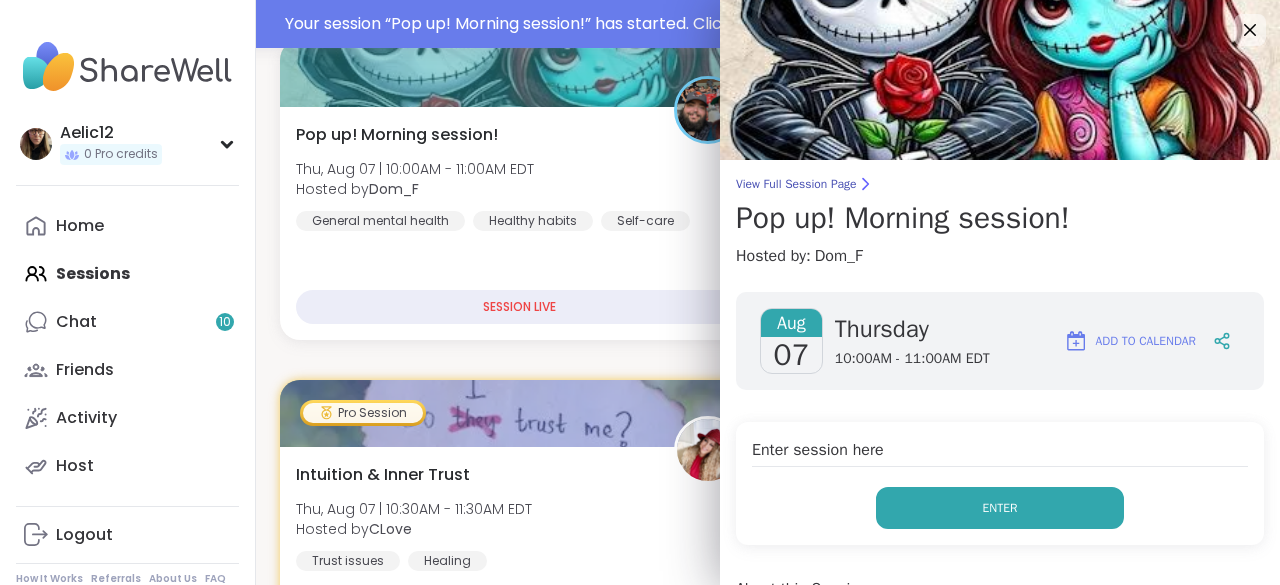 click on "Enter" at bounding box center (1000, 508) 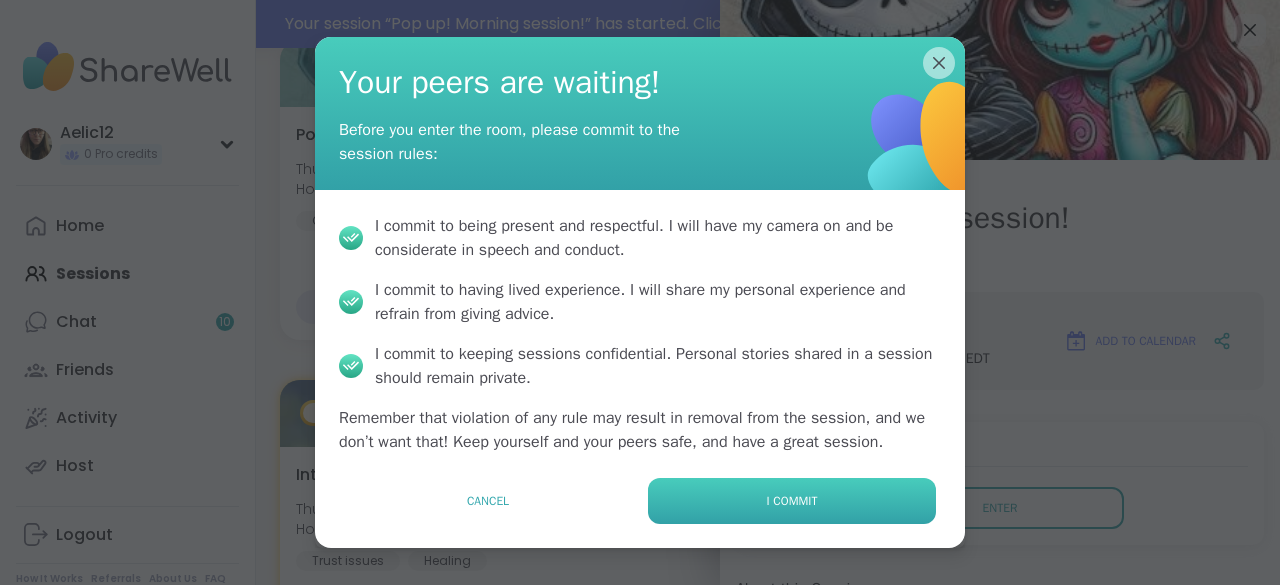 click on "I commit" at bounding box center [792, 501] 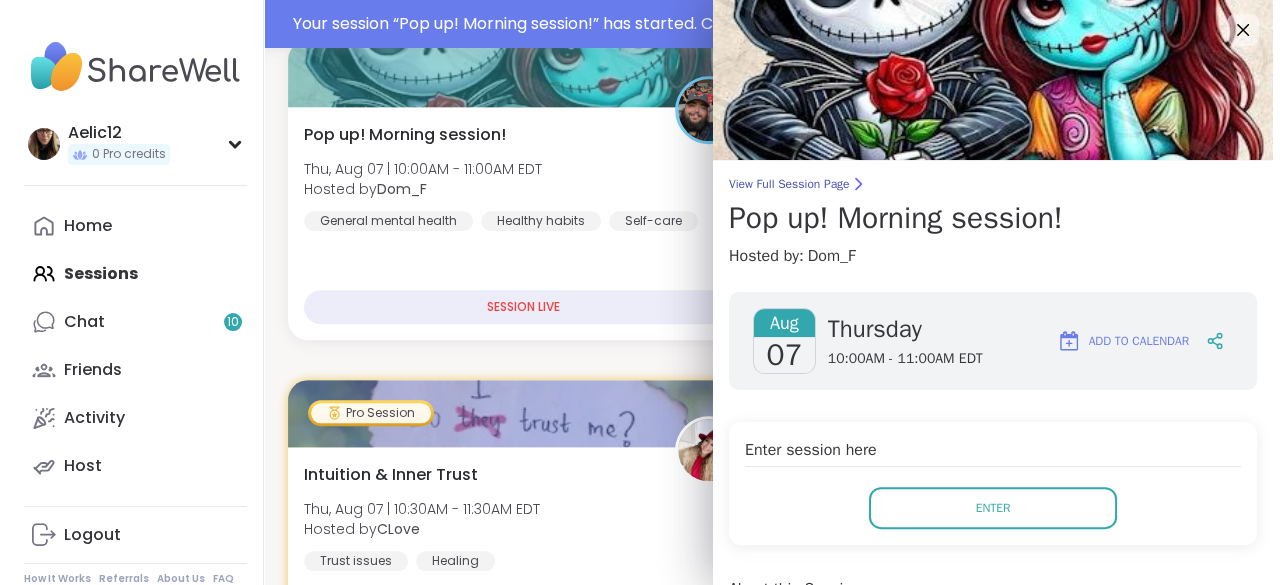 scroll, scrollTop: 0, scrollLeft: 0, axis: both 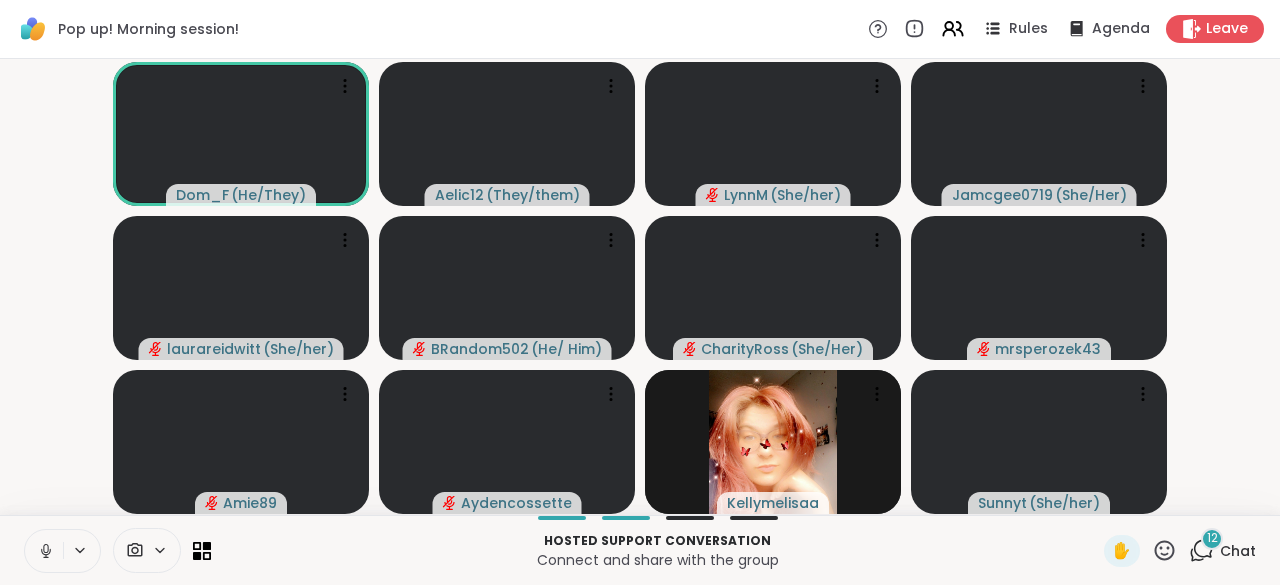 click 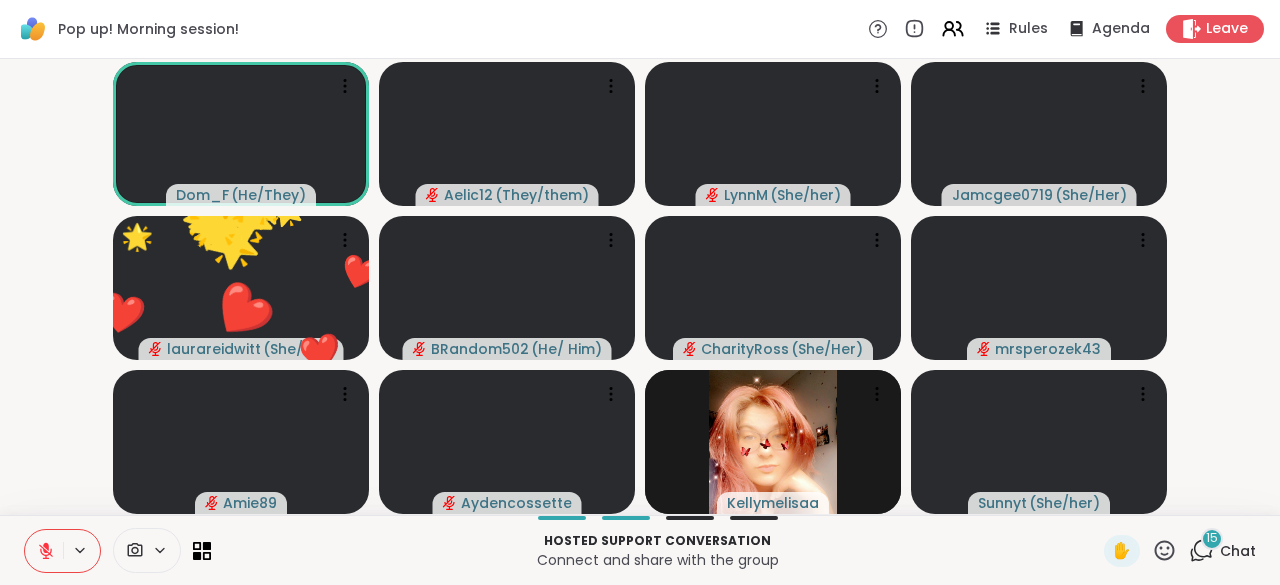 click 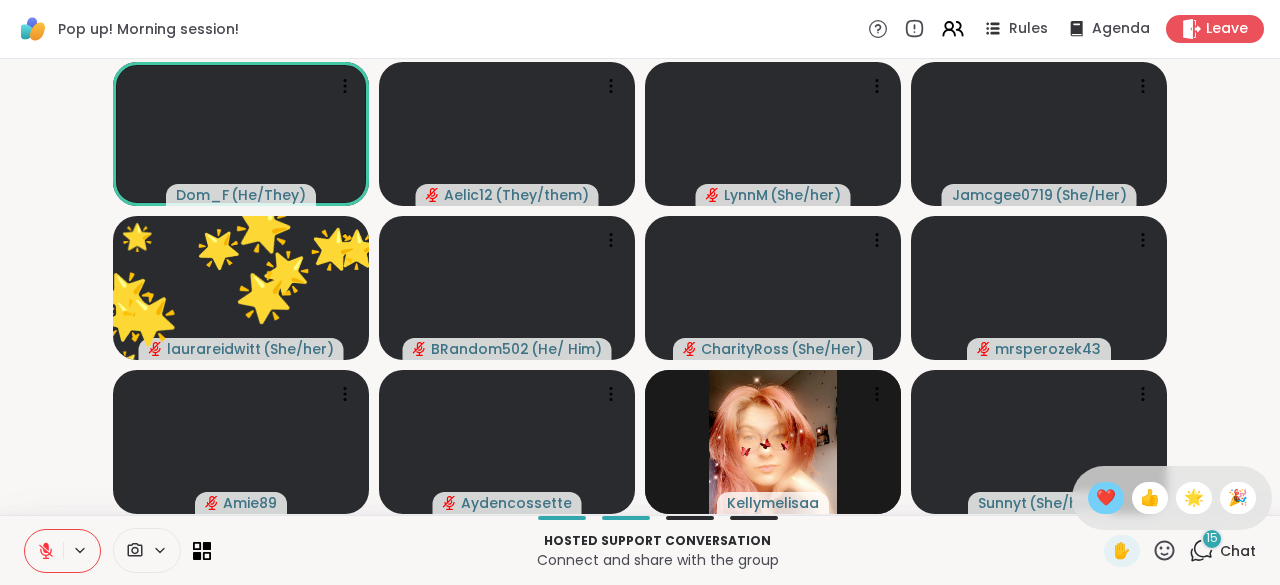 click on "❤️" at bounding box center (1106, 498) 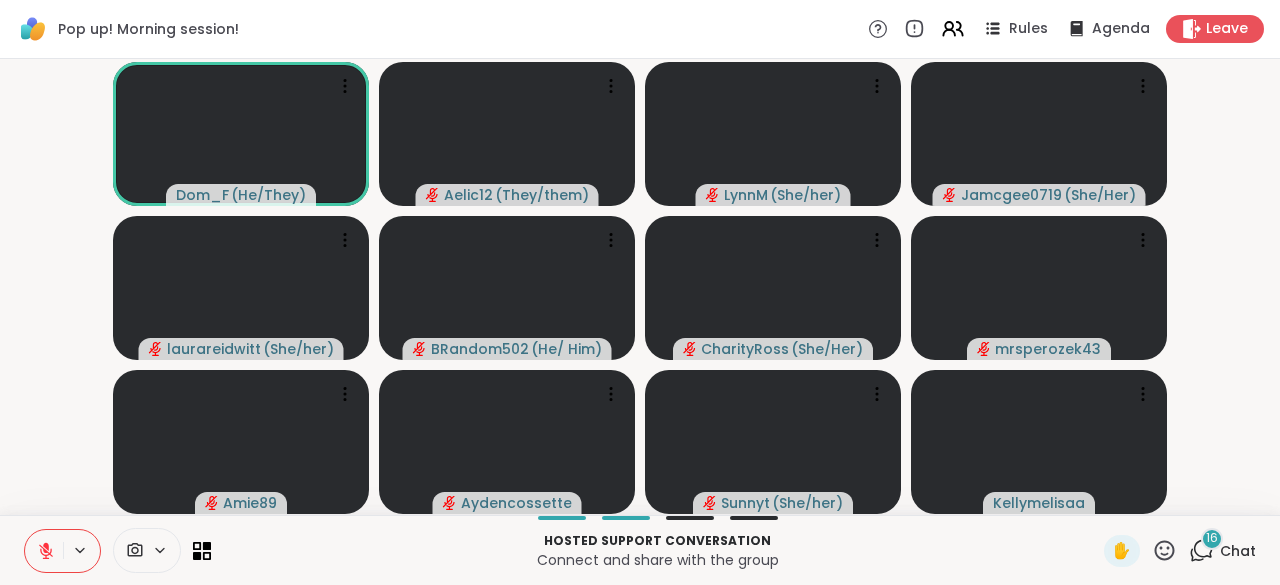 click 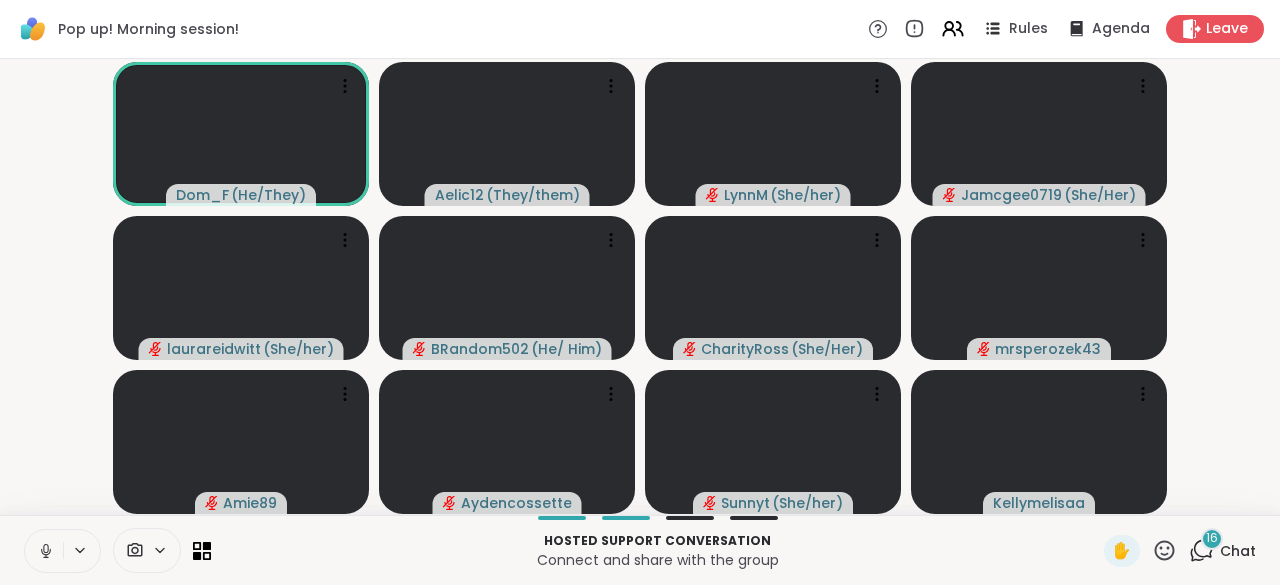 click 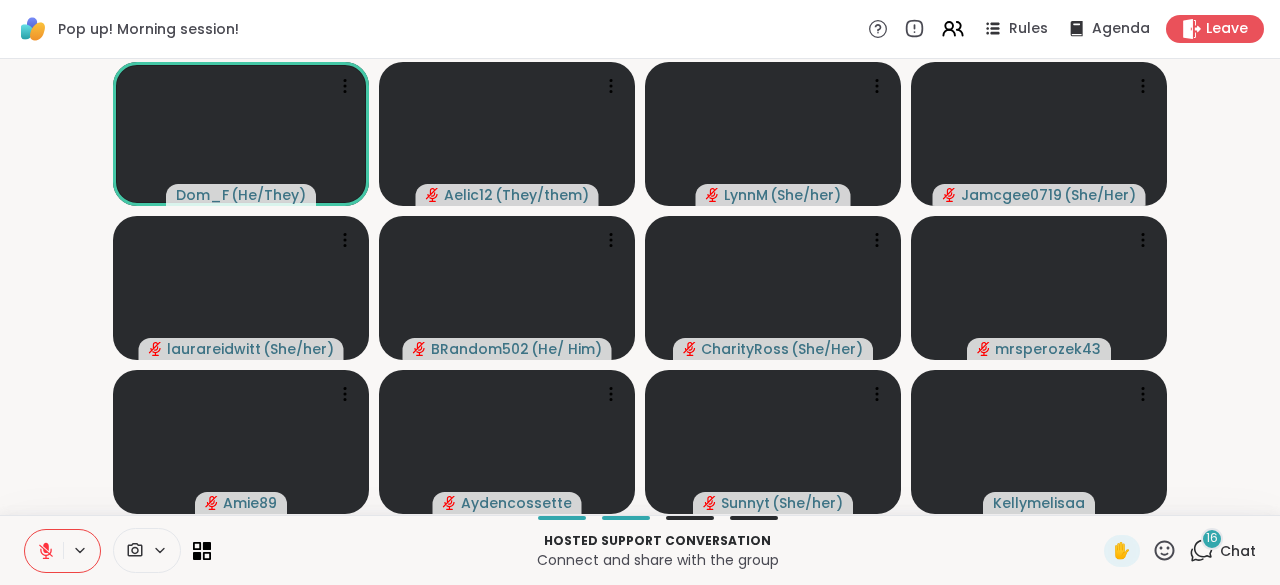 click 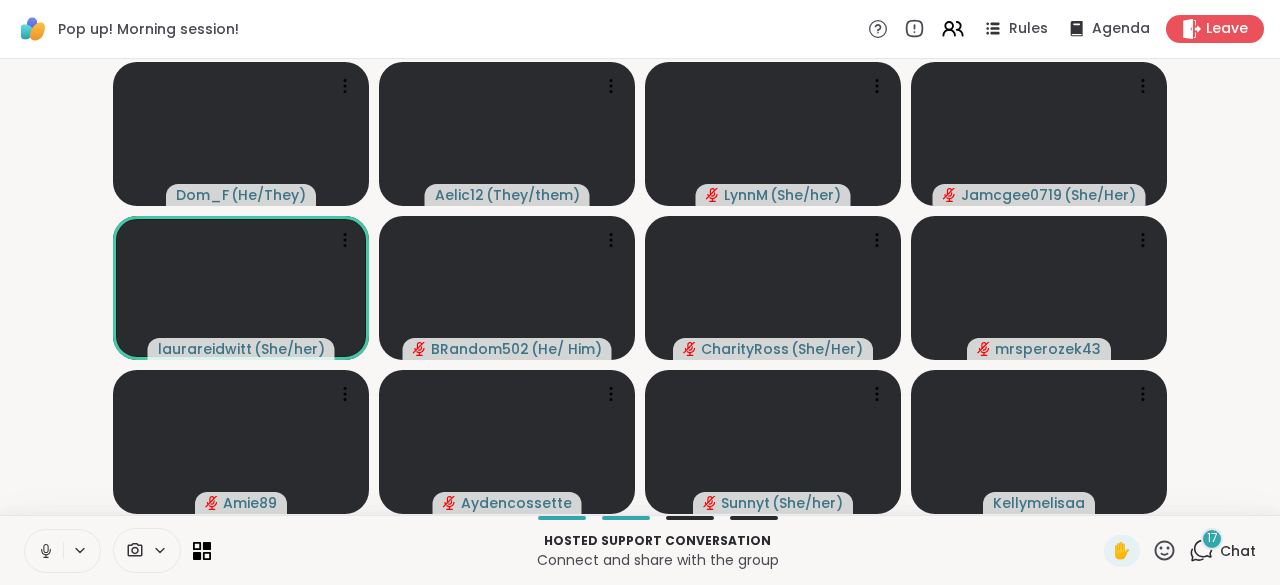click 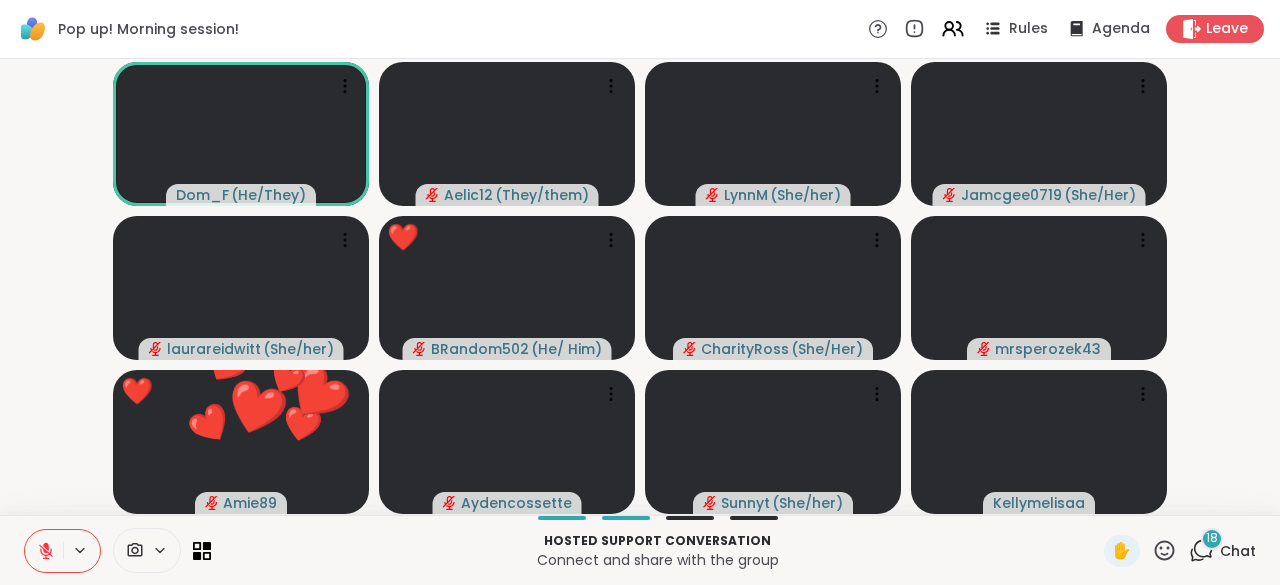 click 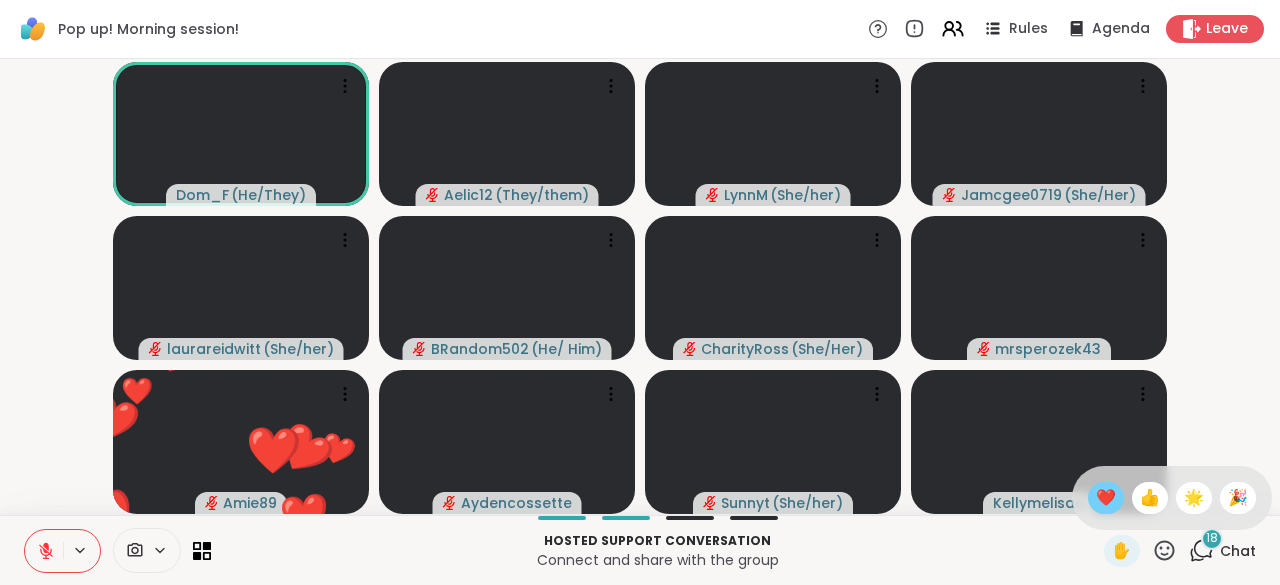 click on "❤️" at bounding box center (1106, 498) 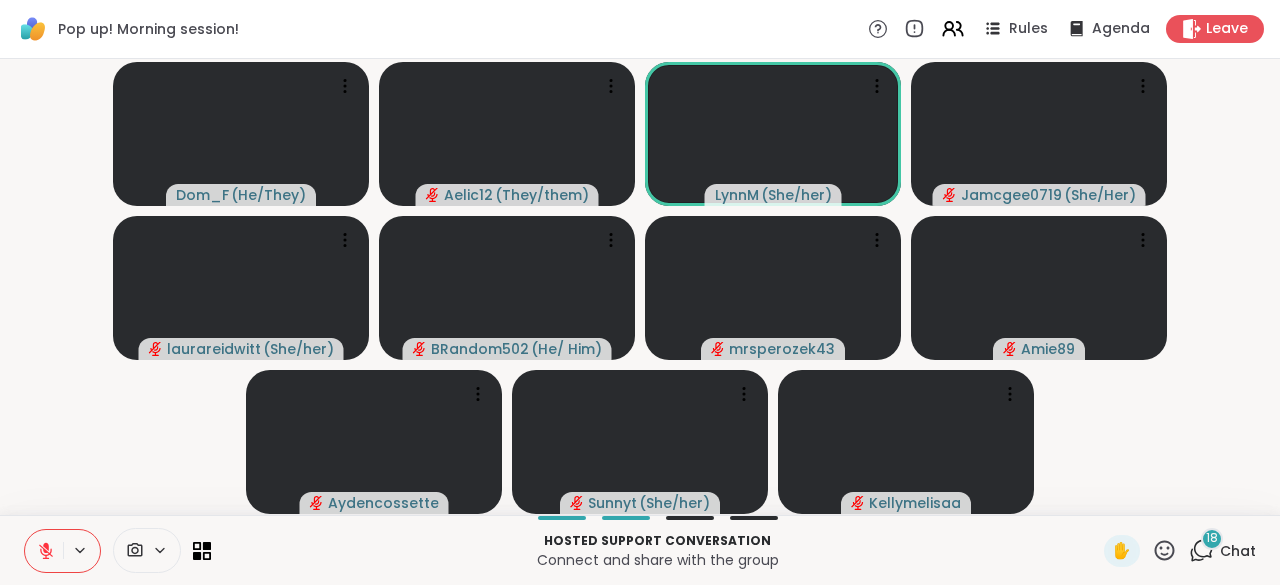 click on "Hosted support conversation Connect and share with the group" at bounding box center (657, 550) 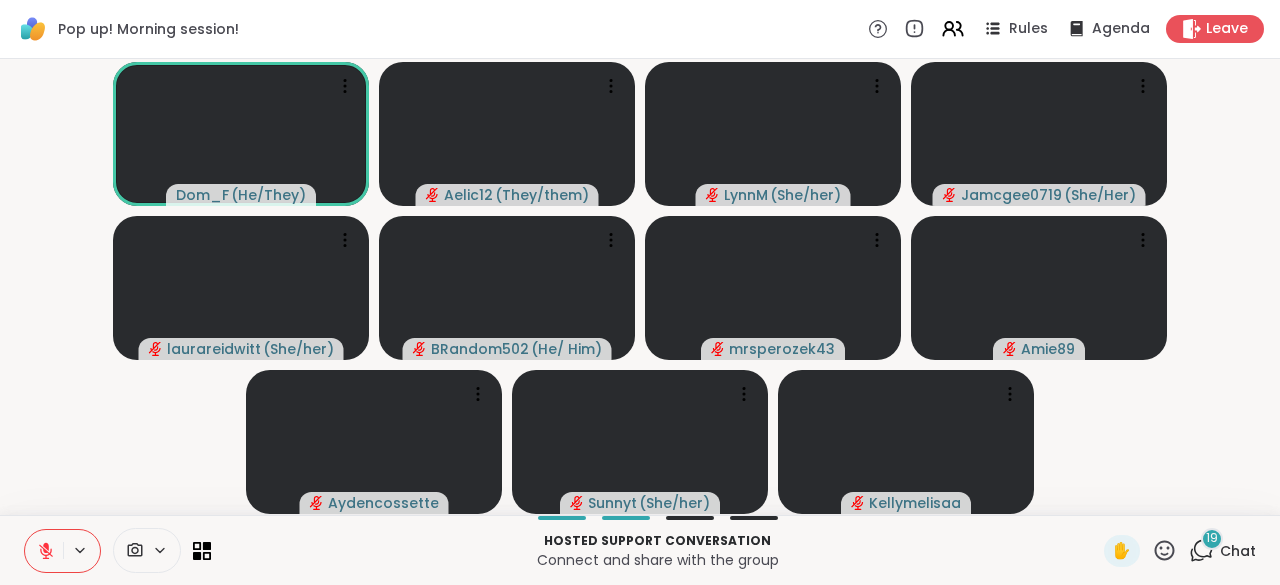 click 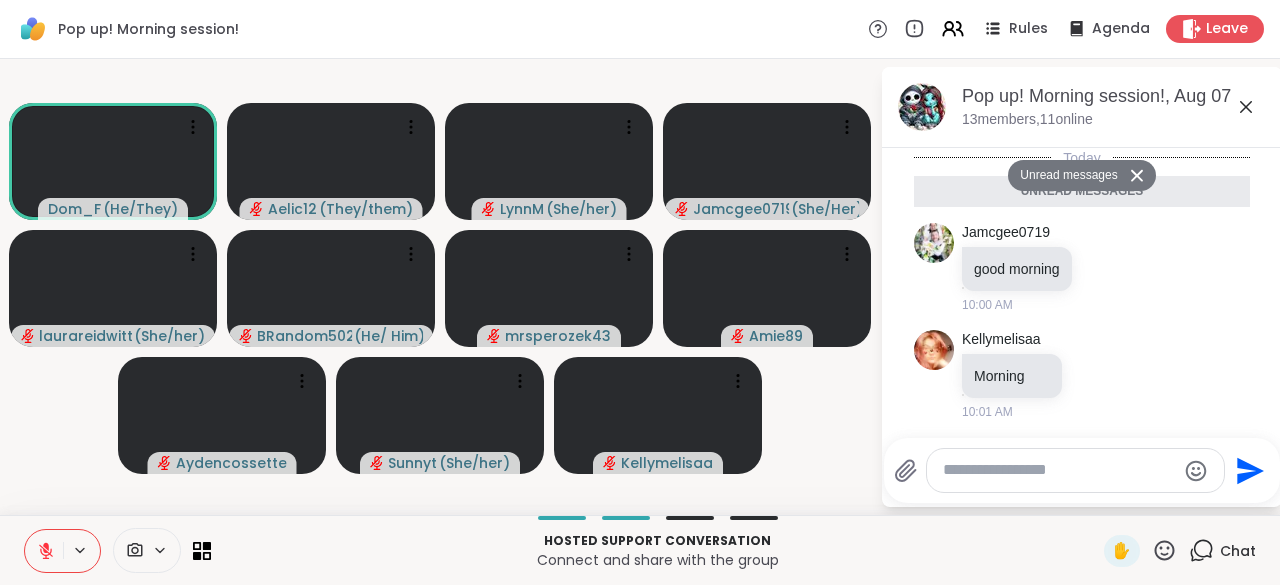 scroll, scrollTop: 2414, scrollLeft: 0, axis: vertical 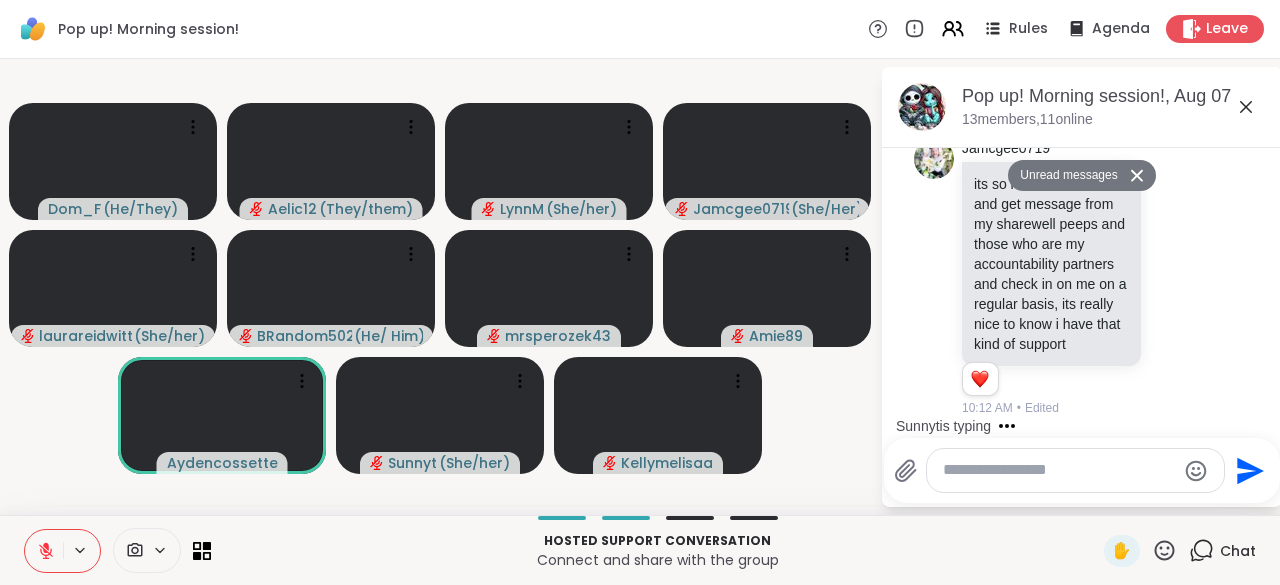 click 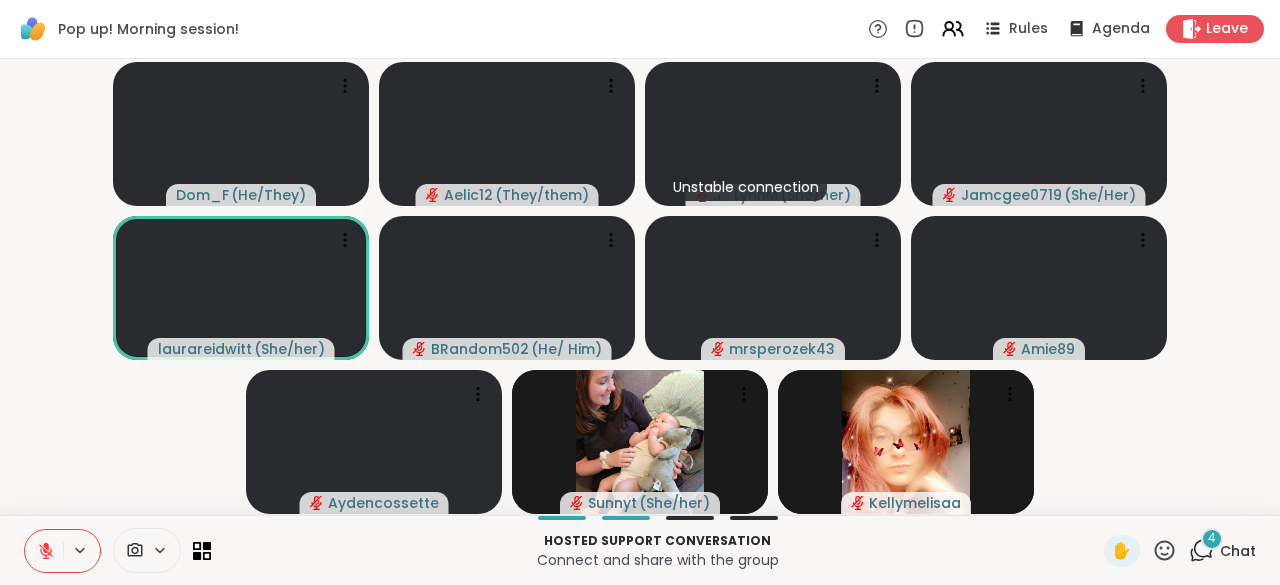 click 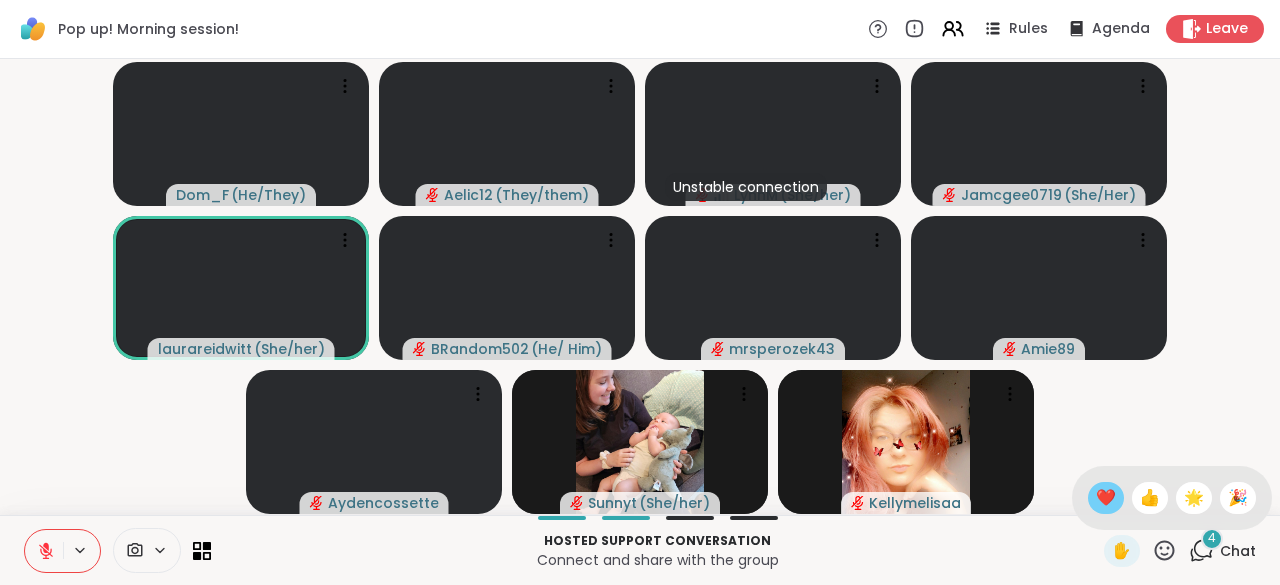 click on "❤️" at bounding box center [1106, 498] 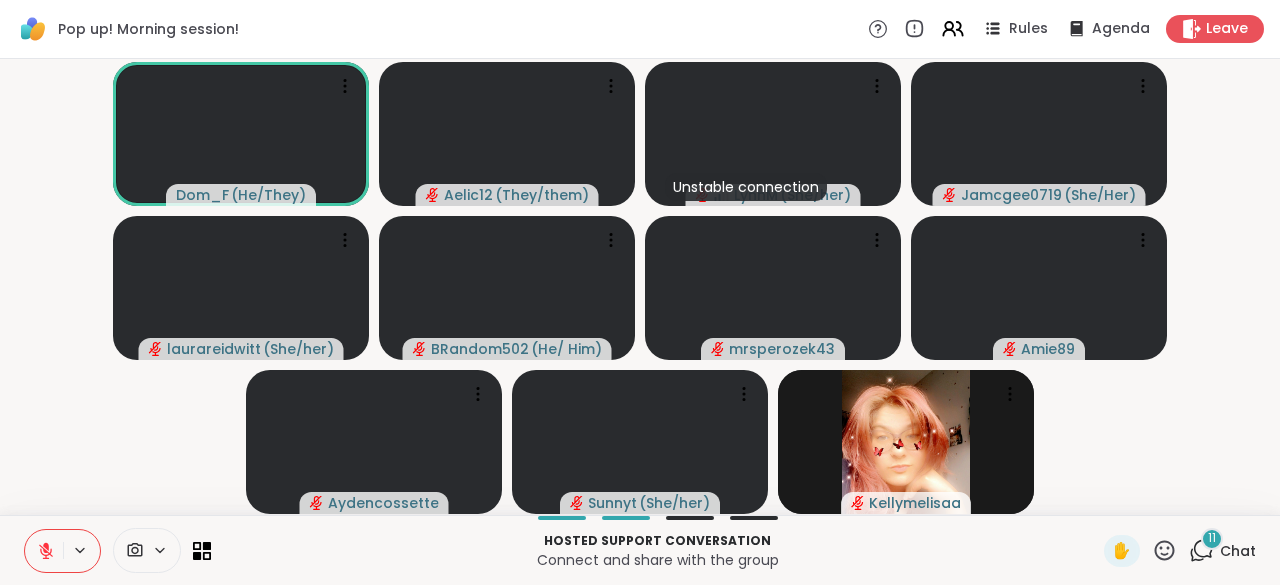 click 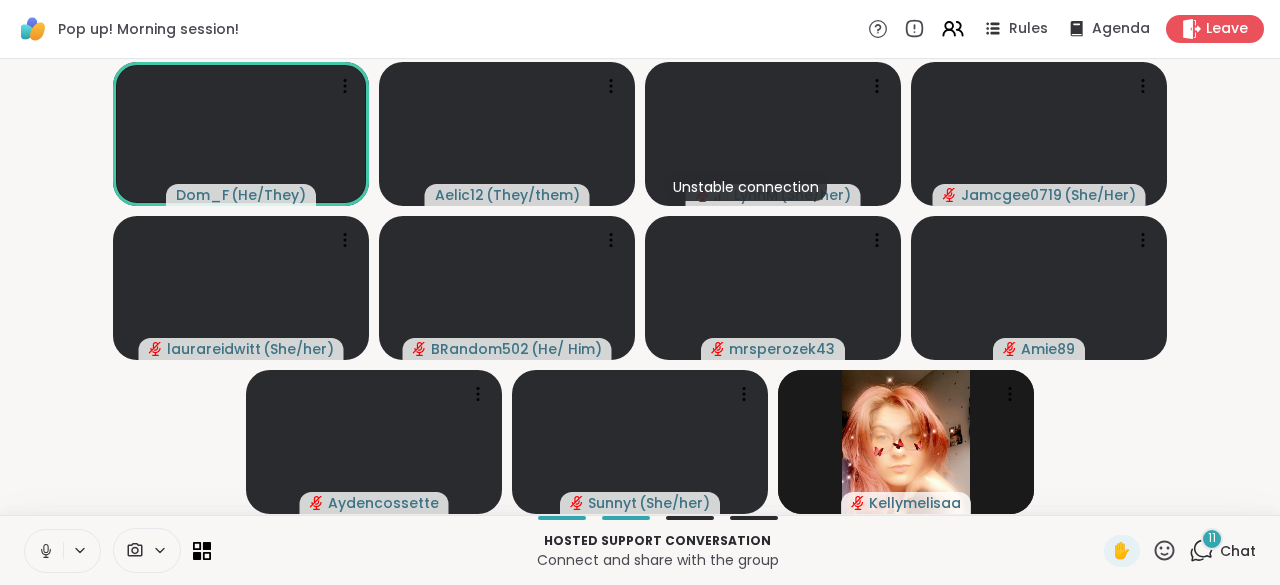 click 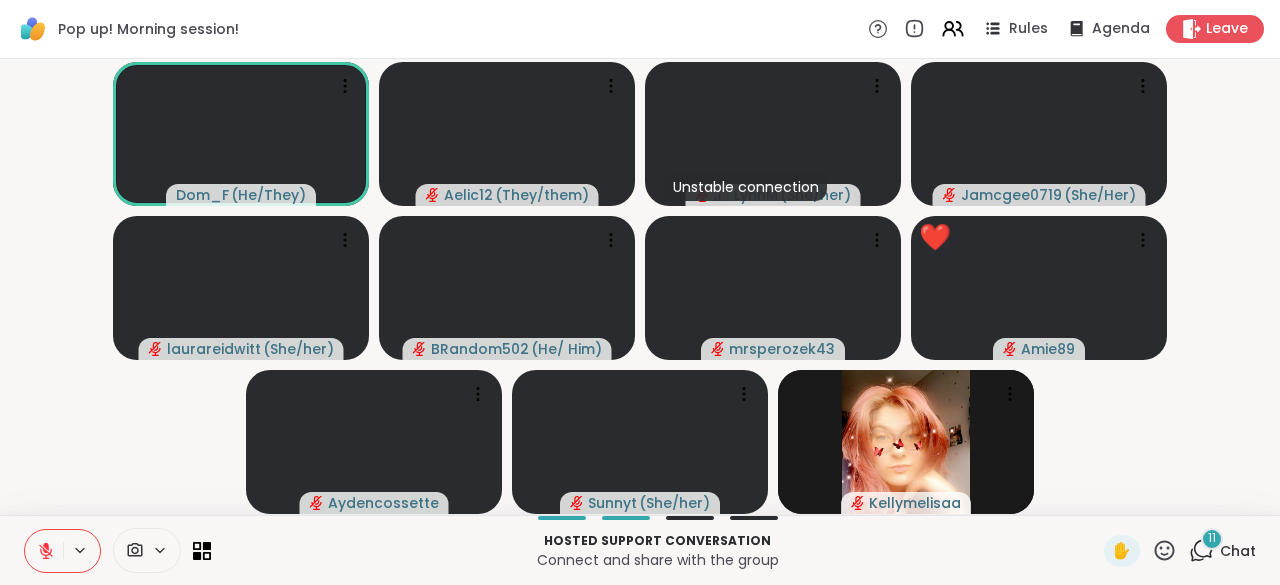 click on "Hosted support conversation Connect and share with the group ✋ 11 Chat" at bounding box center (640, 550) 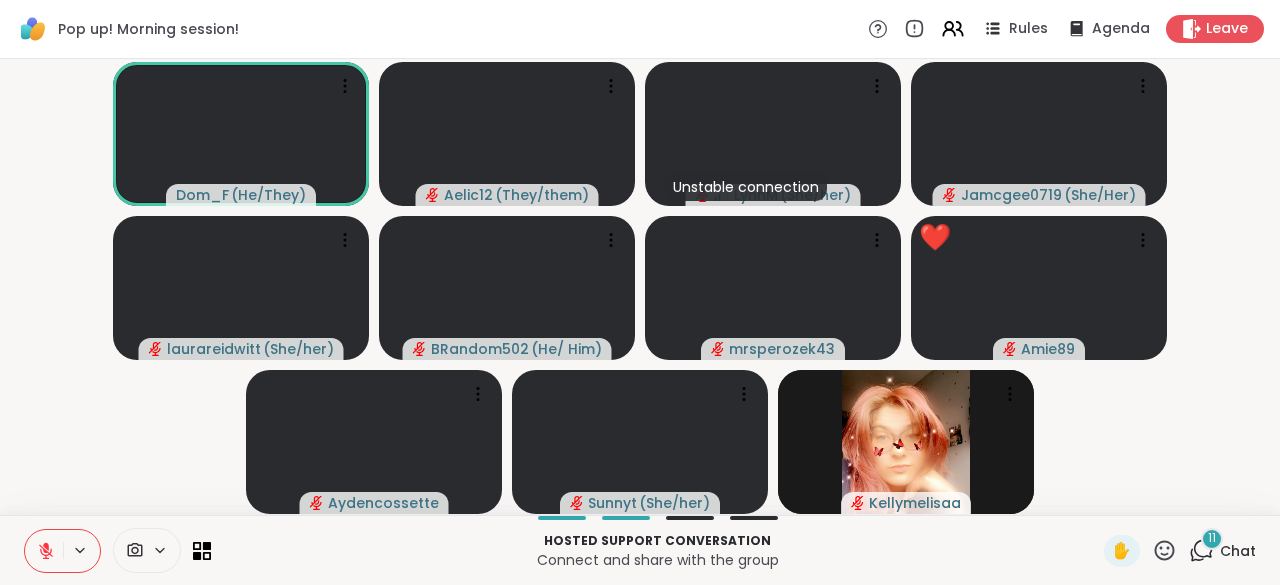 click 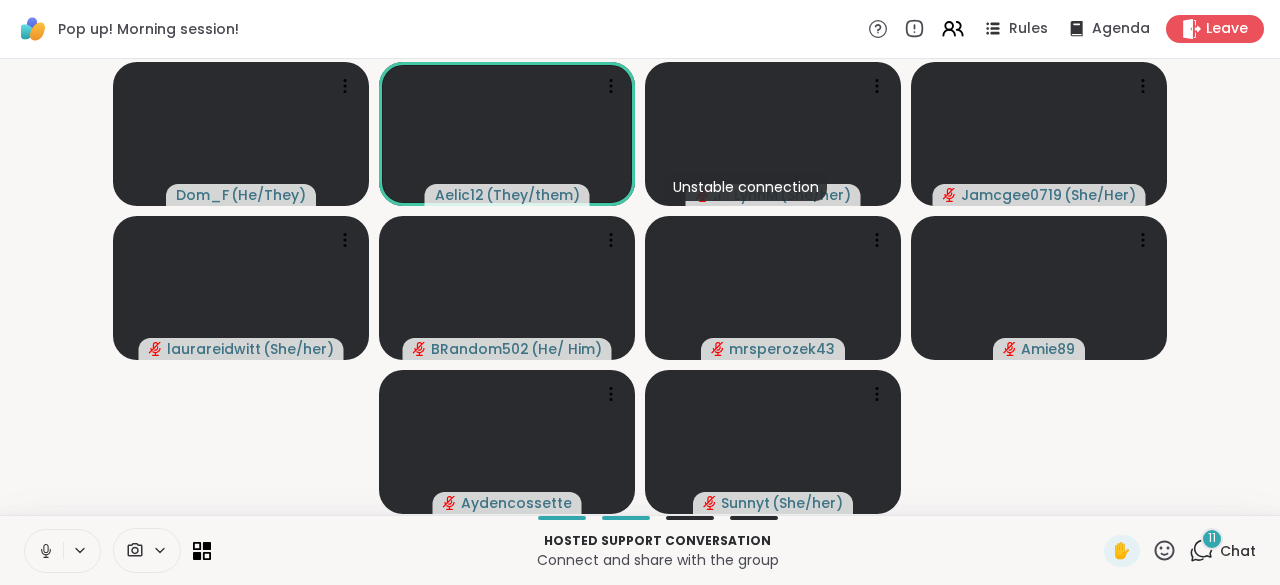 click 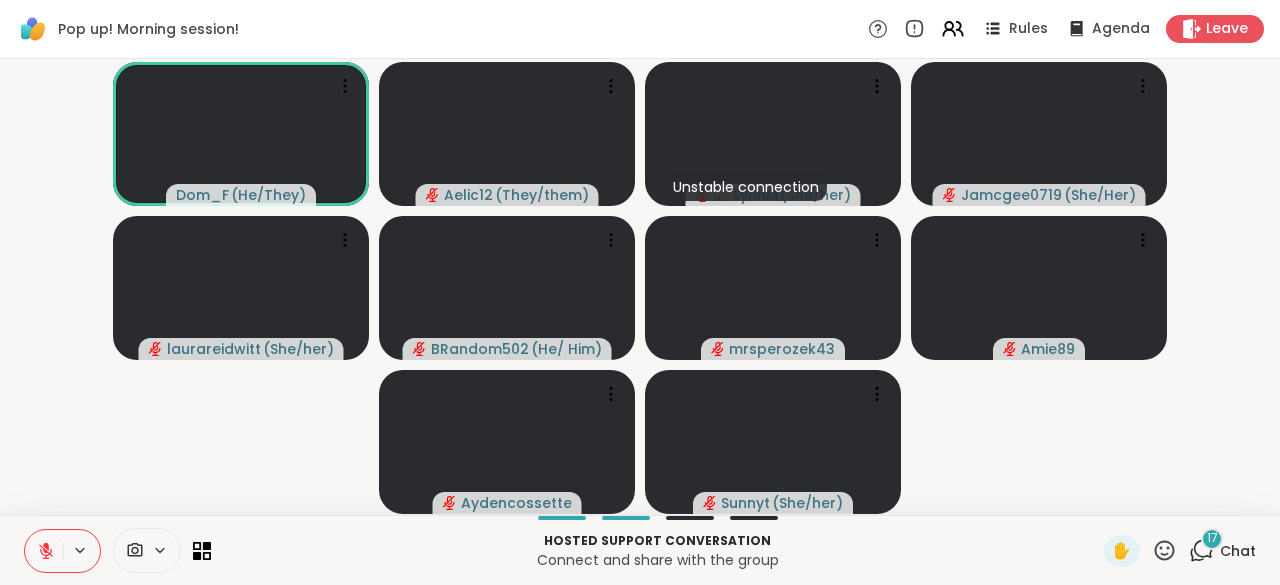 click 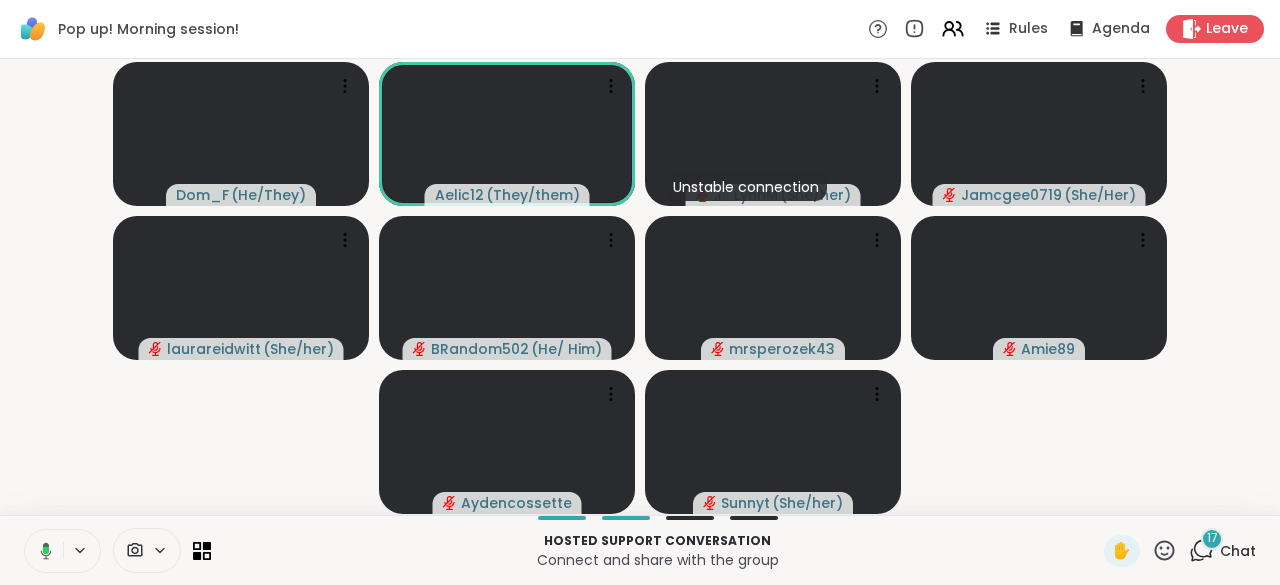 click 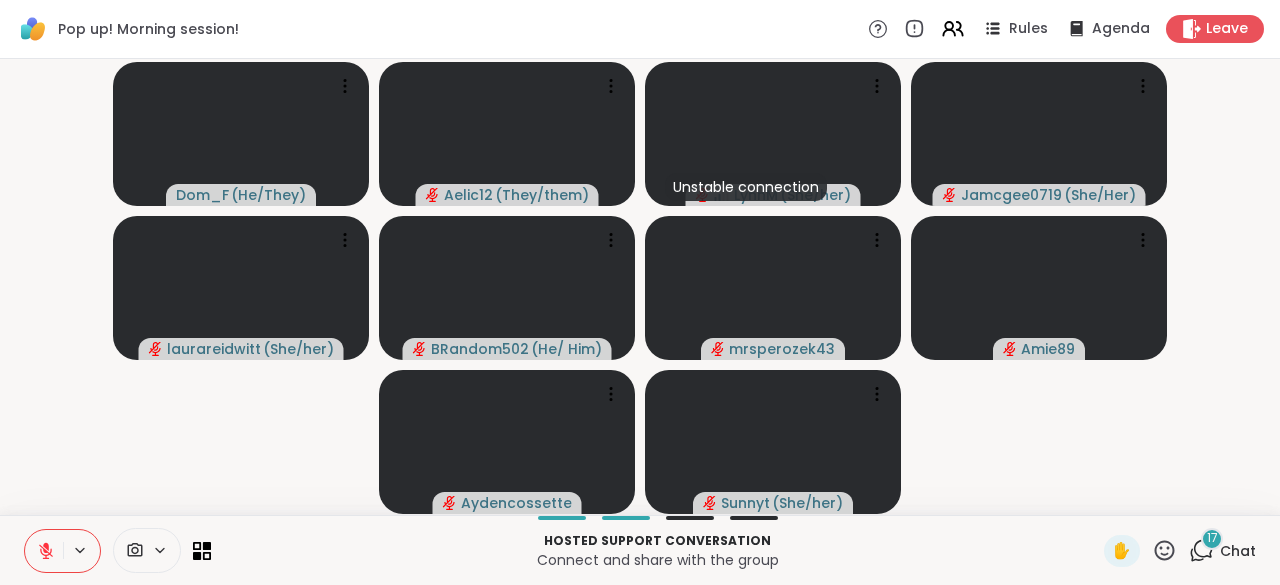 click 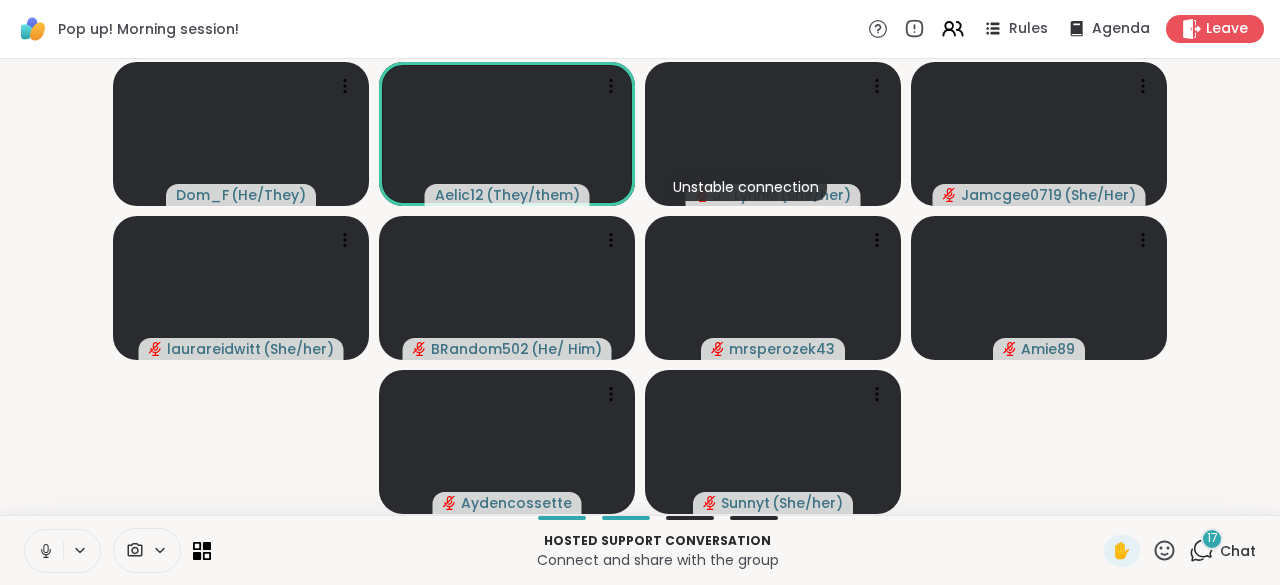 click 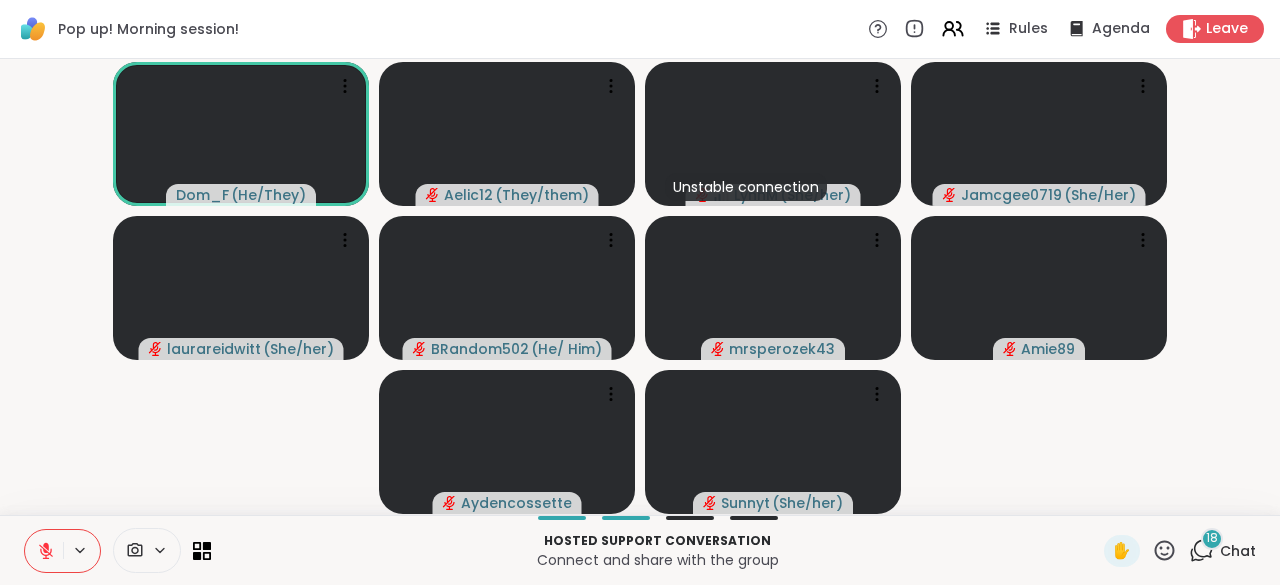 click 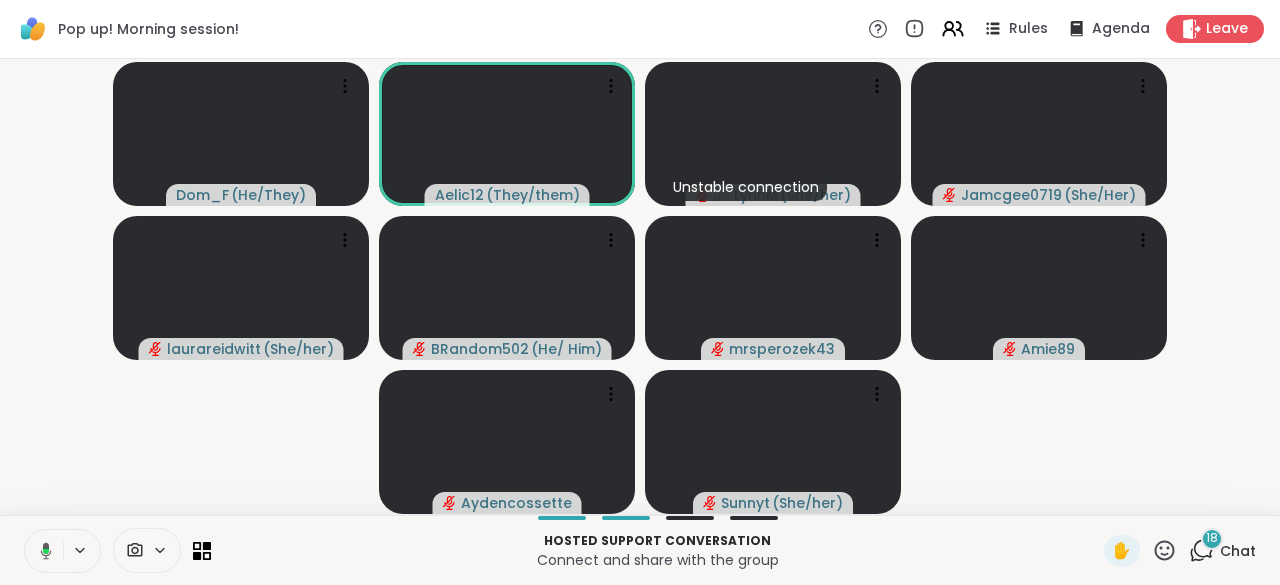 click 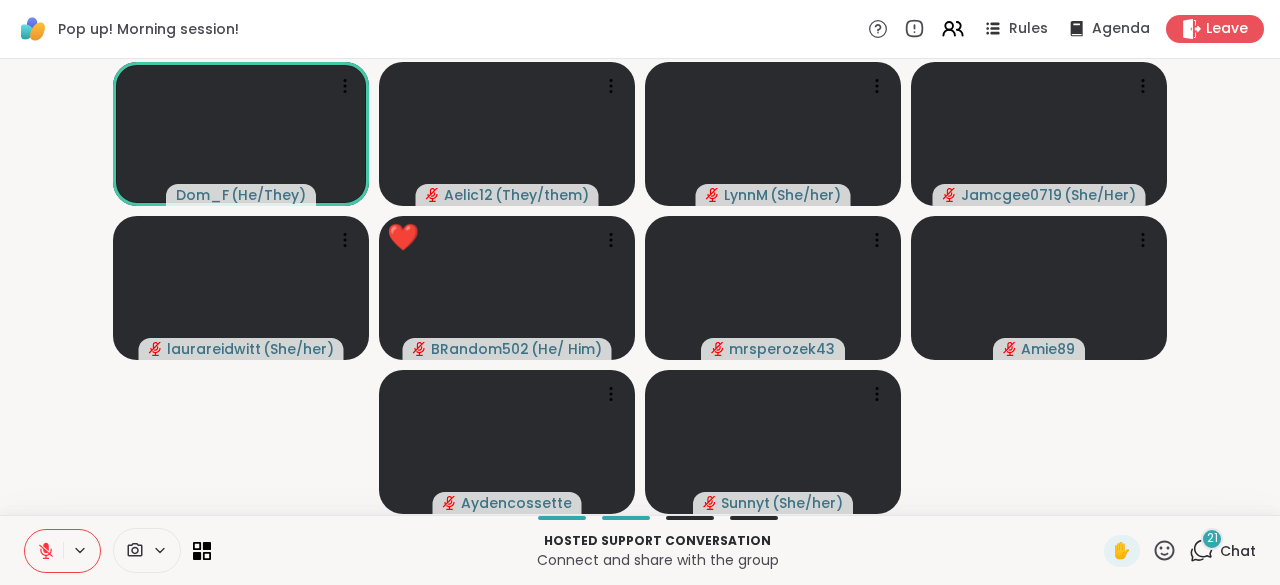 click 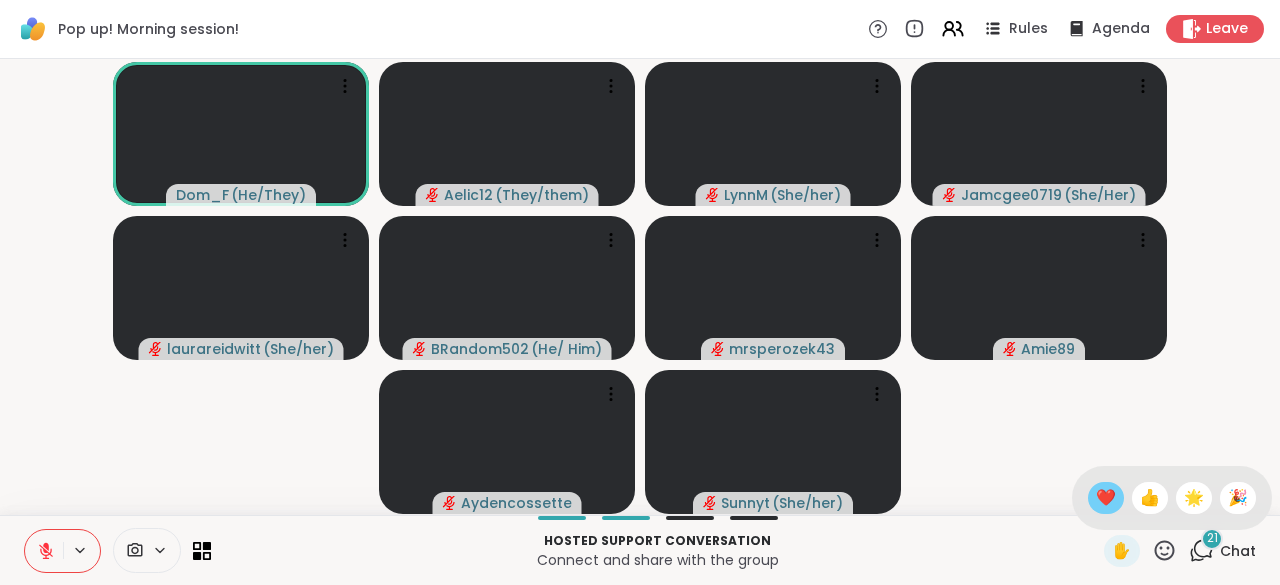 click on "❤️" at bounding box center (1106, 498) 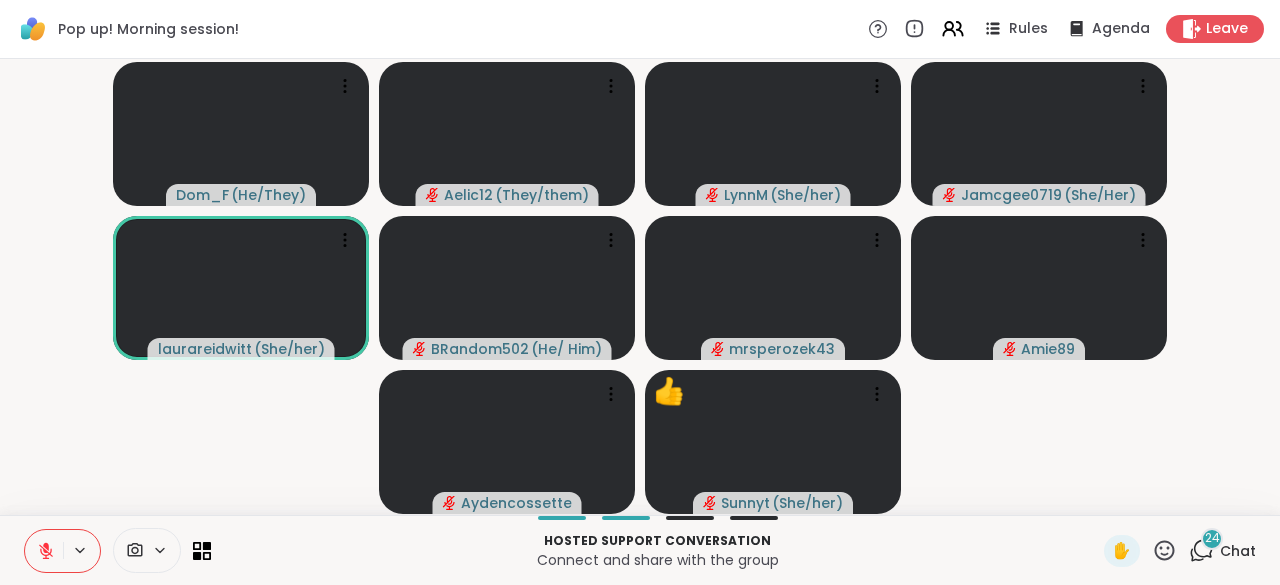 click on "Dom_F ( He/They ) [NAME] ( They/them ) LynnM ( She/her ) Jamcgee0719 ( She/Her ) laurareidwitt ( She/her ) BRandom502 ( He/ Him ) mrsperozek43 Amie89 Aydencossette 👍 Sunnyt ( She/her ) 👍 👍 👍 👍 👍 👍 👍 👍 👍 👍 👍 👍 👍 👍 👍 👍" at bounding box center [640, 287] 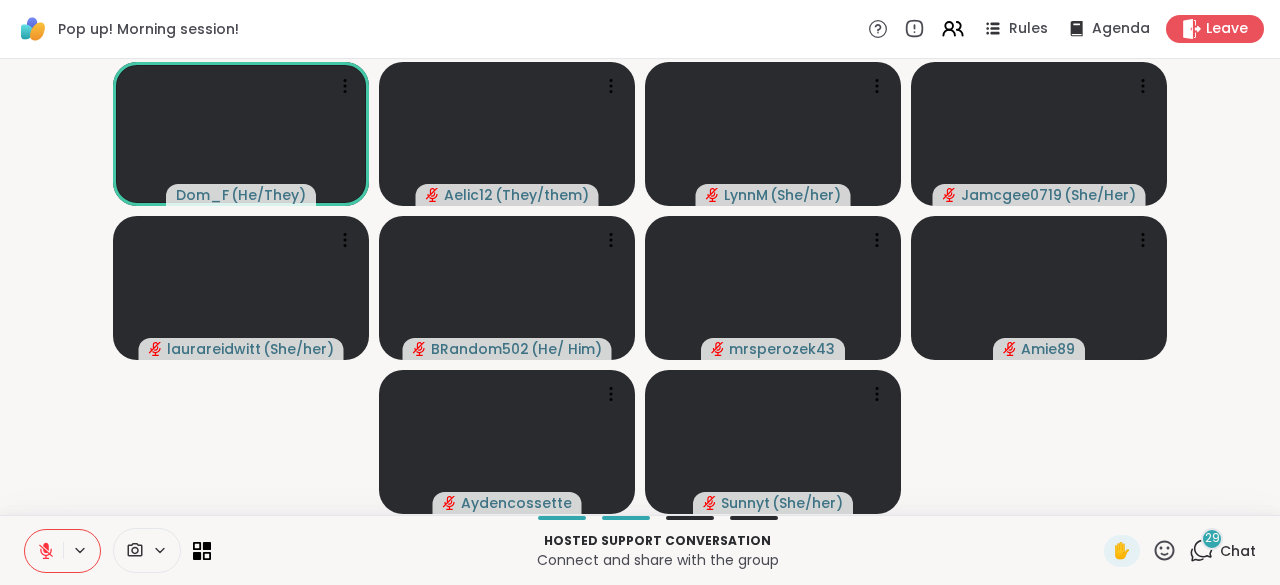 click at bounding box center (44, 551) 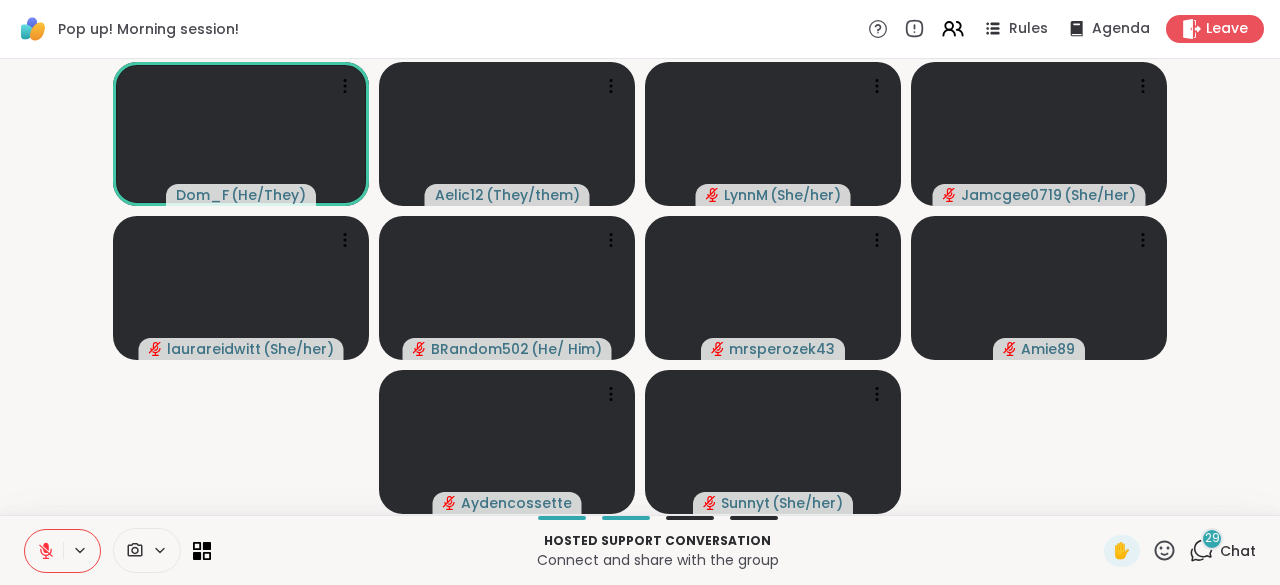 click at bounding box center [44, 551] 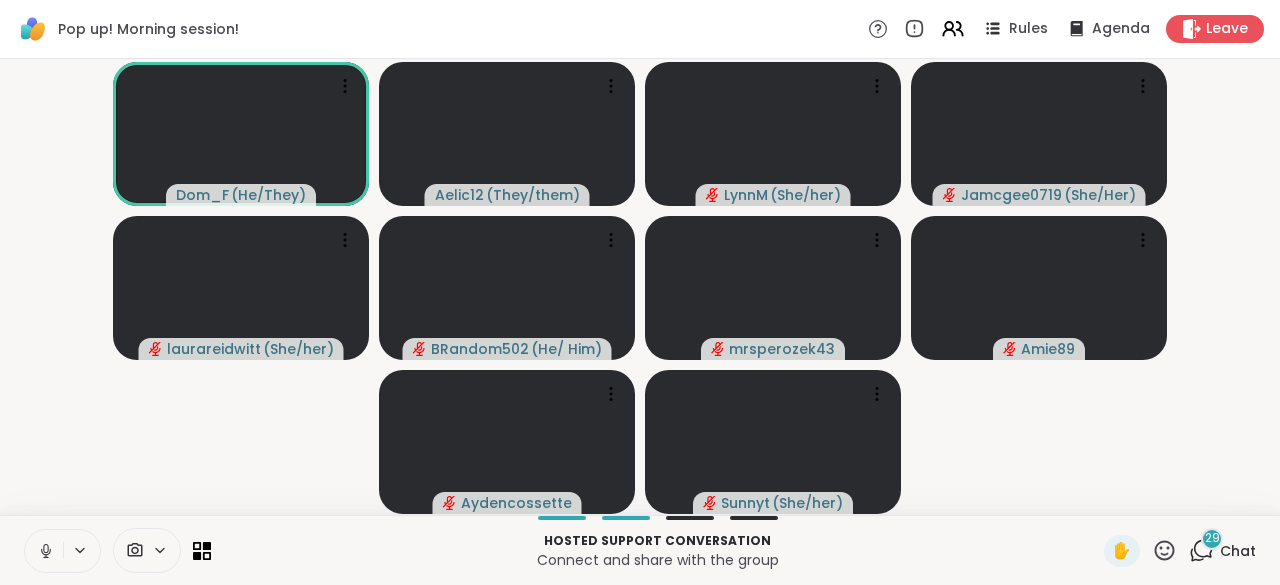 click at bounding box center (44, 551) 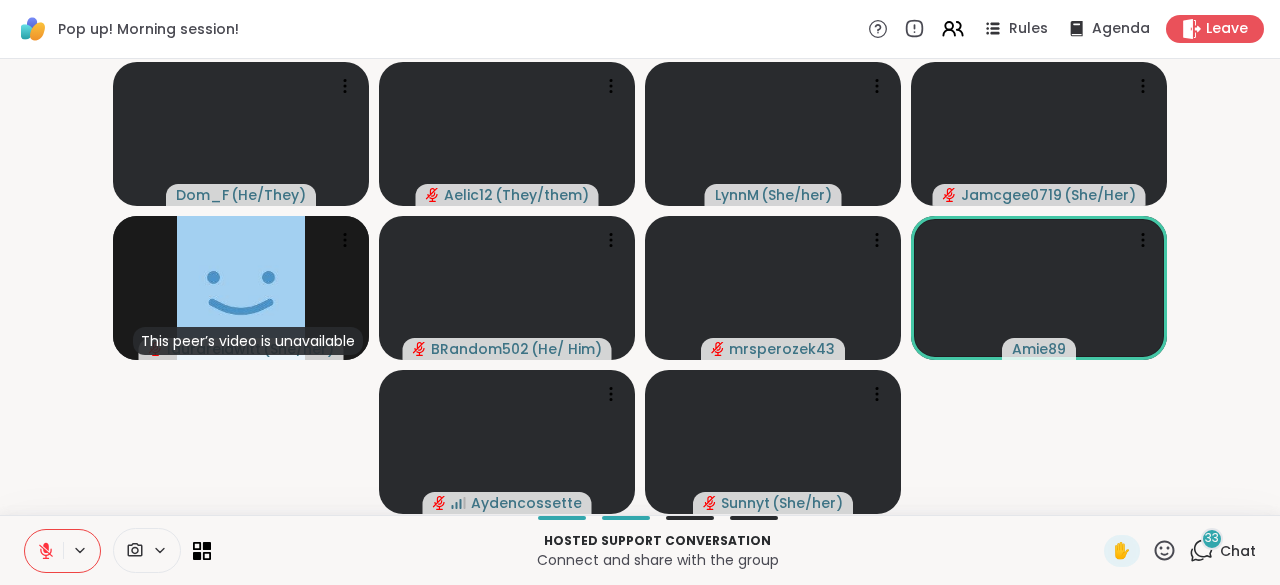 click on "Chat" at bounding box center [1238, 551] 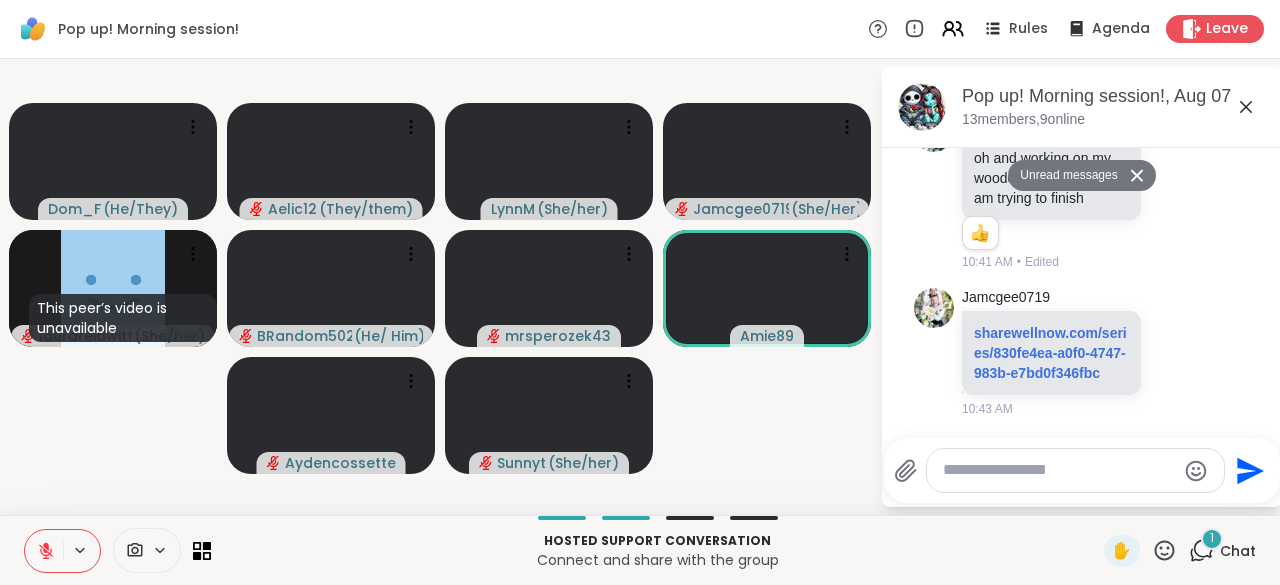 scroll, scrollTop: 9160, scrollLeft: 0, axis: vertical 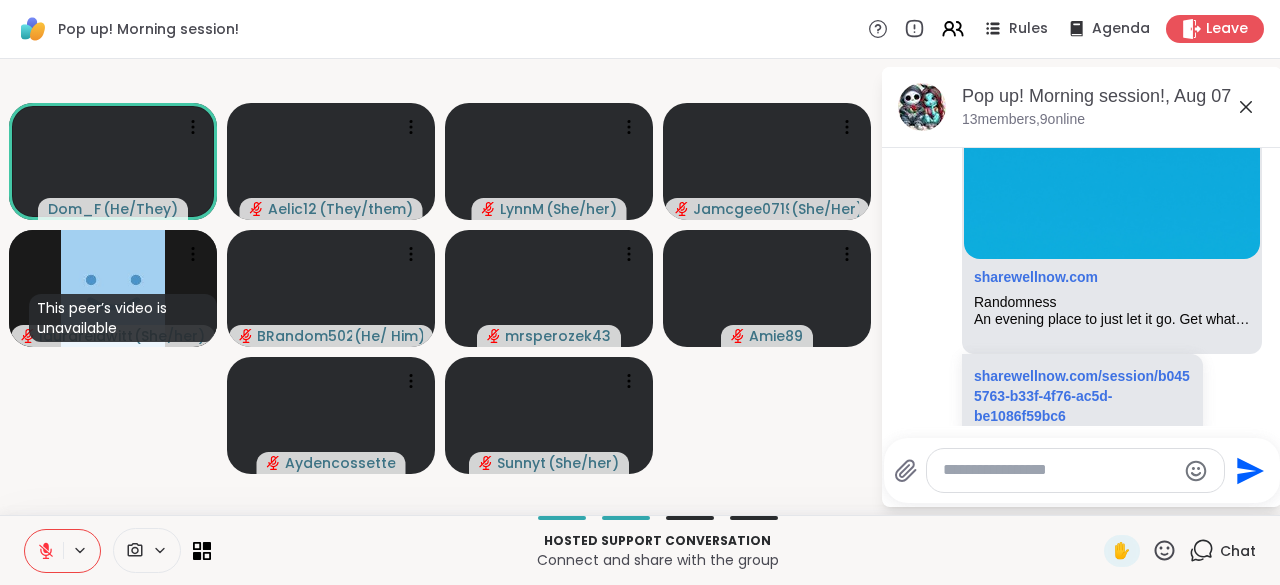 click on "sharewellnow.com/series/830fe4ea-a0f0-4747-983b-e7bd0f346fbc" at bounding box center [1082, -87] 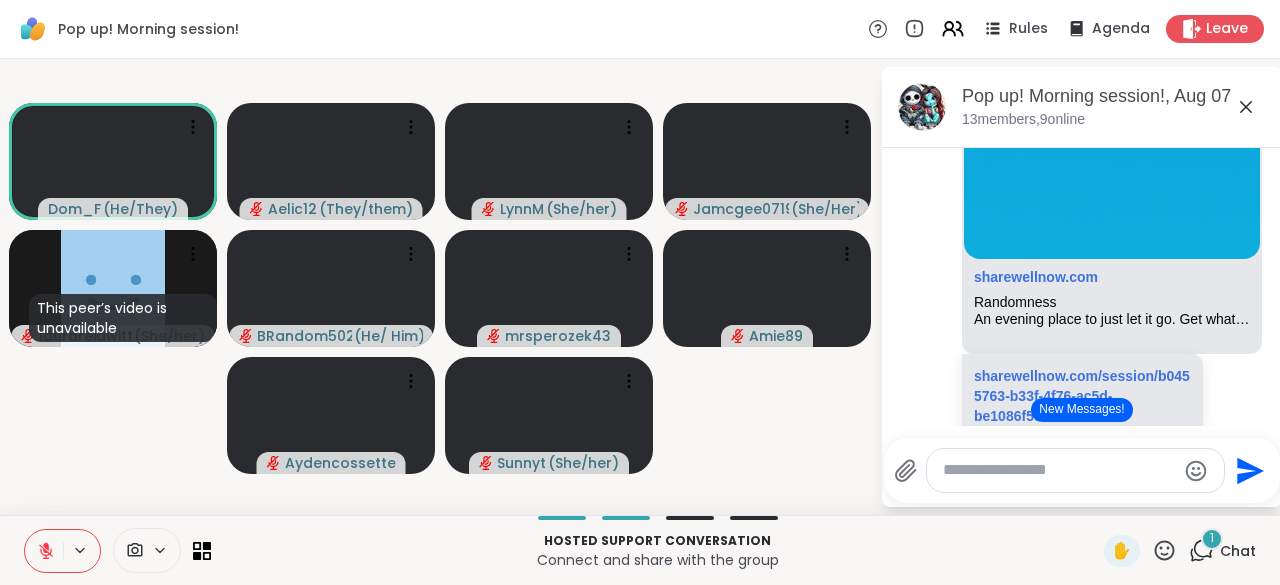 click 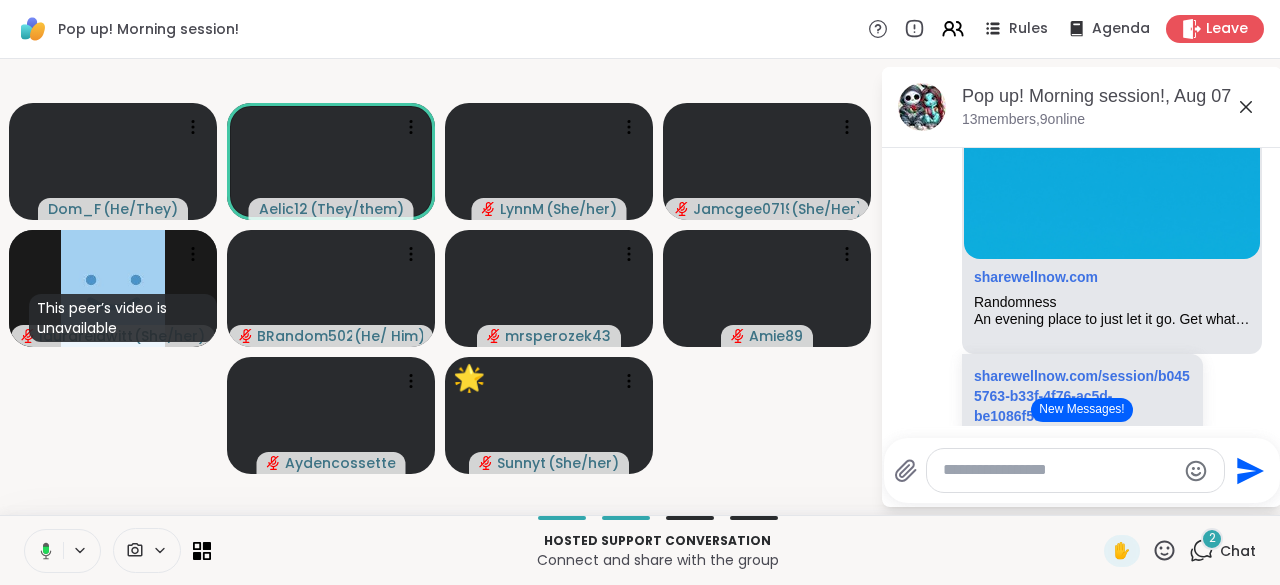 click 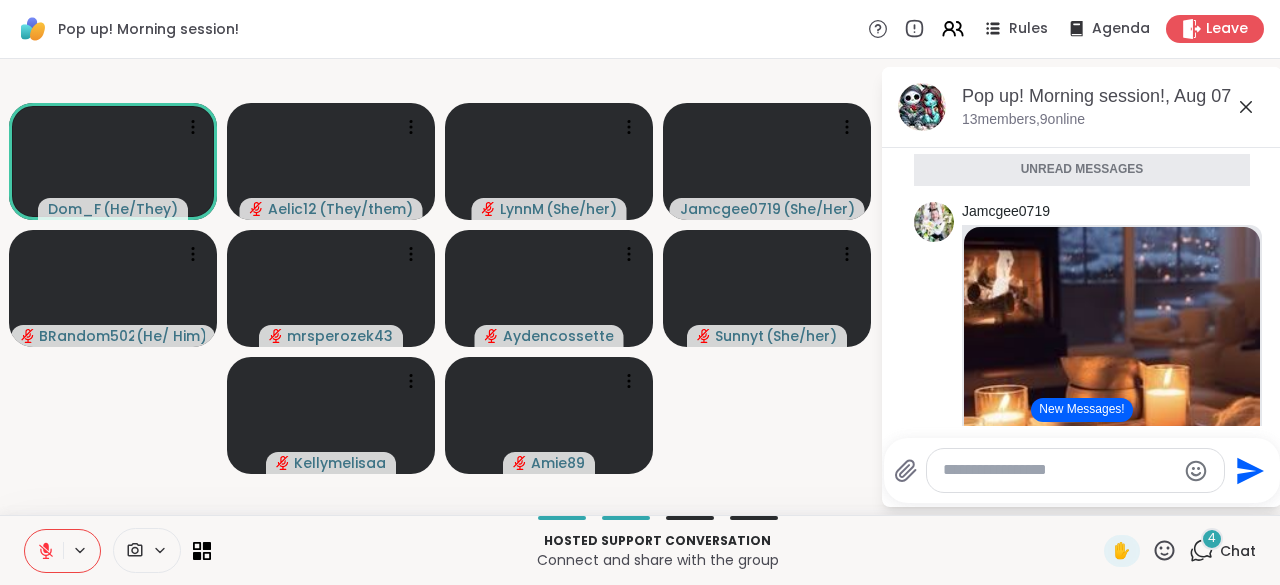 scroll, scrollTop: 9988, scrollLeft: 0, axis: vertical 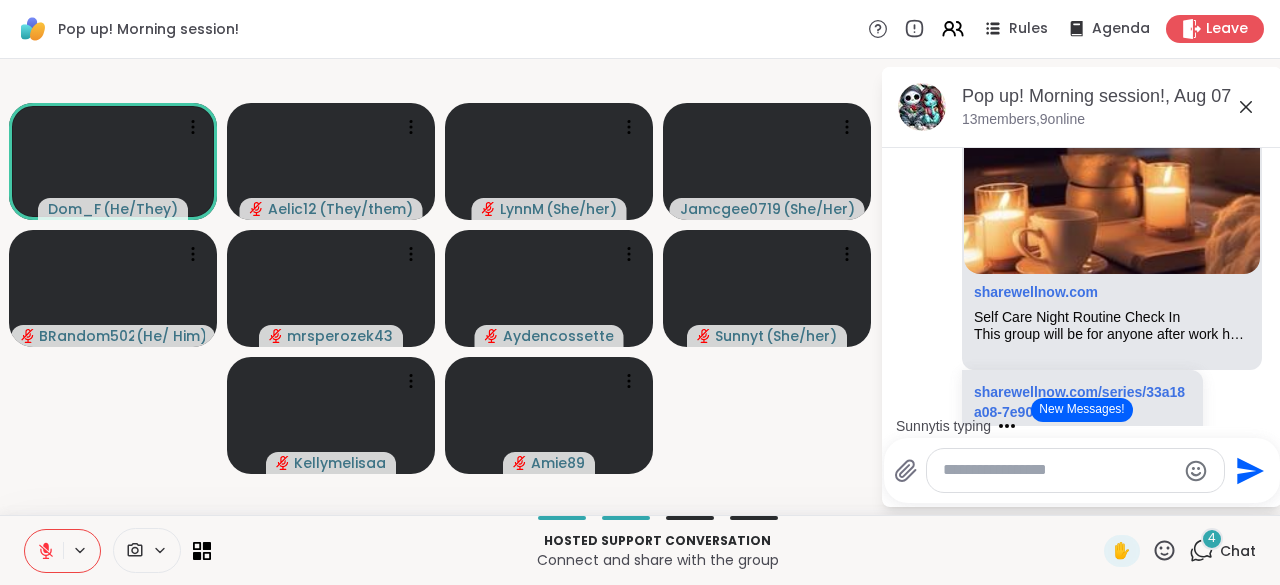 click on "sharewellnow.com/session/b0455763-b33f-4f76-ac5d-be1086f59bc6" at bounding box center [1082, -158] 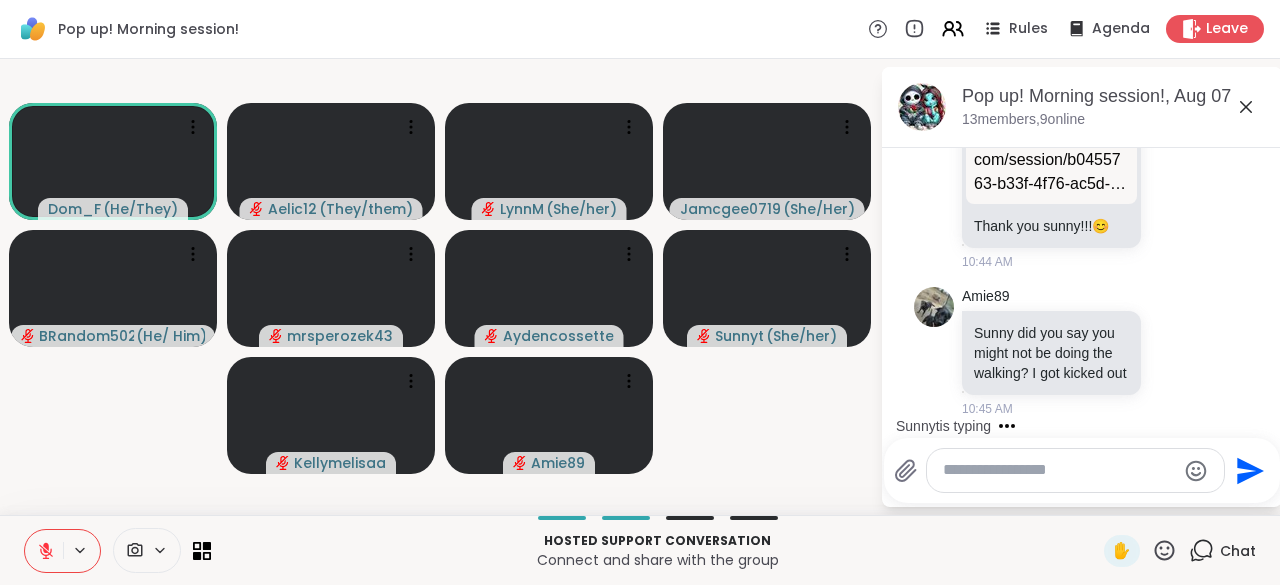 scroll, scrollTop: 11401, scrollLeft: 0, axis: vertical 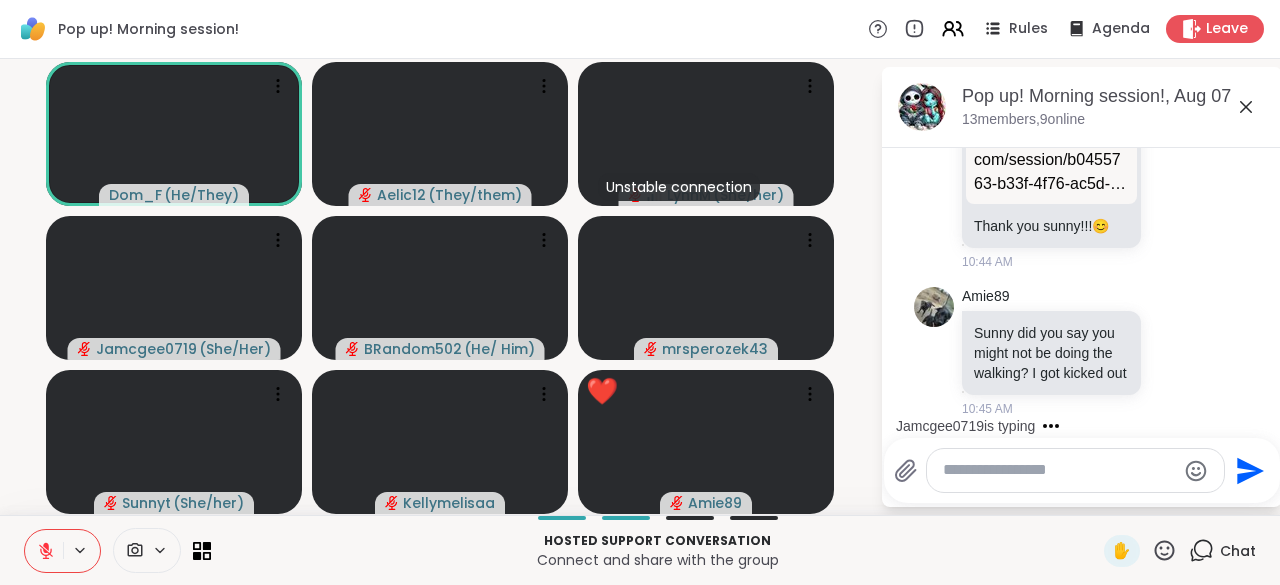 click 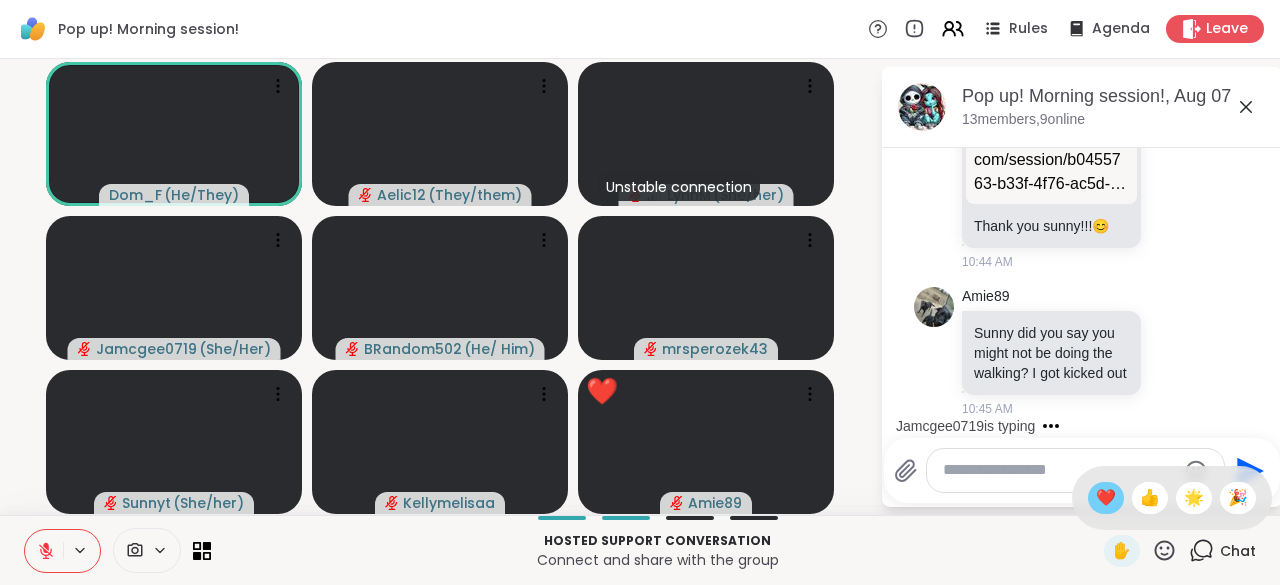 click on "❤️" at bounding box center (1106, 498) 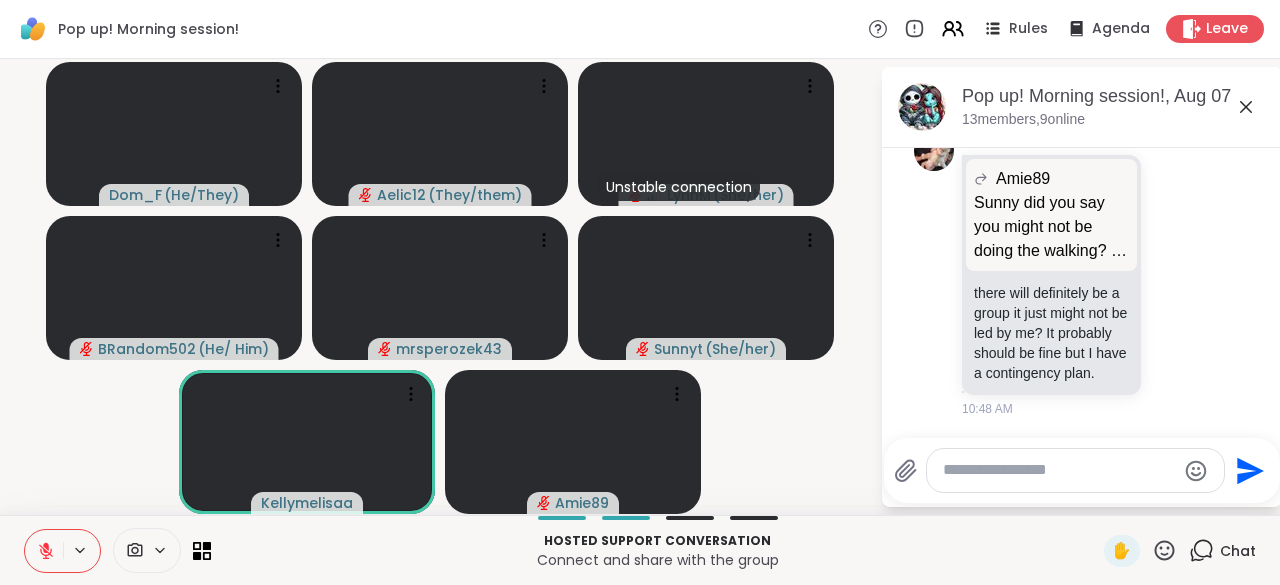 scroll, scrollTop: 11918, scrollLeft: 0, axis: vertical 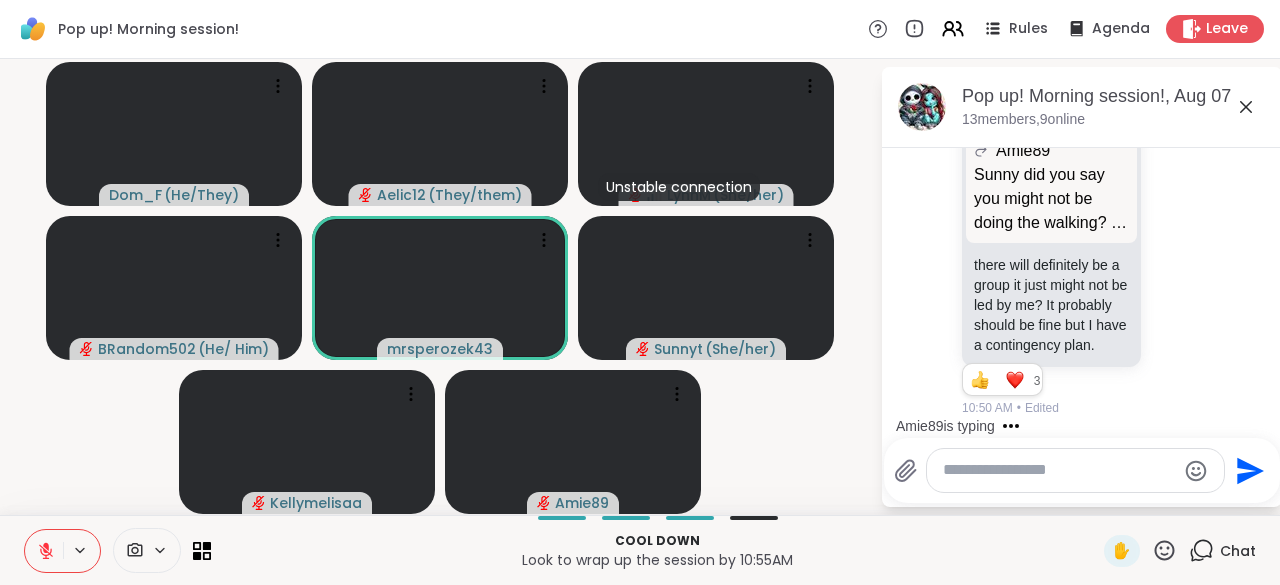 click 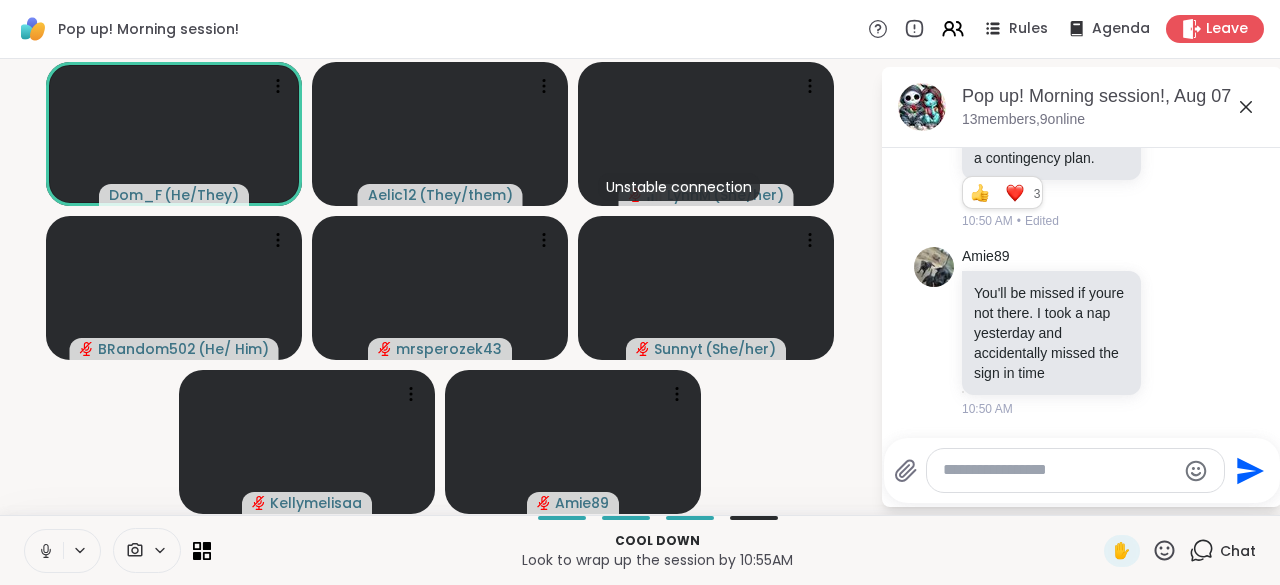 scroll, scrollTop: 12152, scrollLeft: 0, axis: vertical 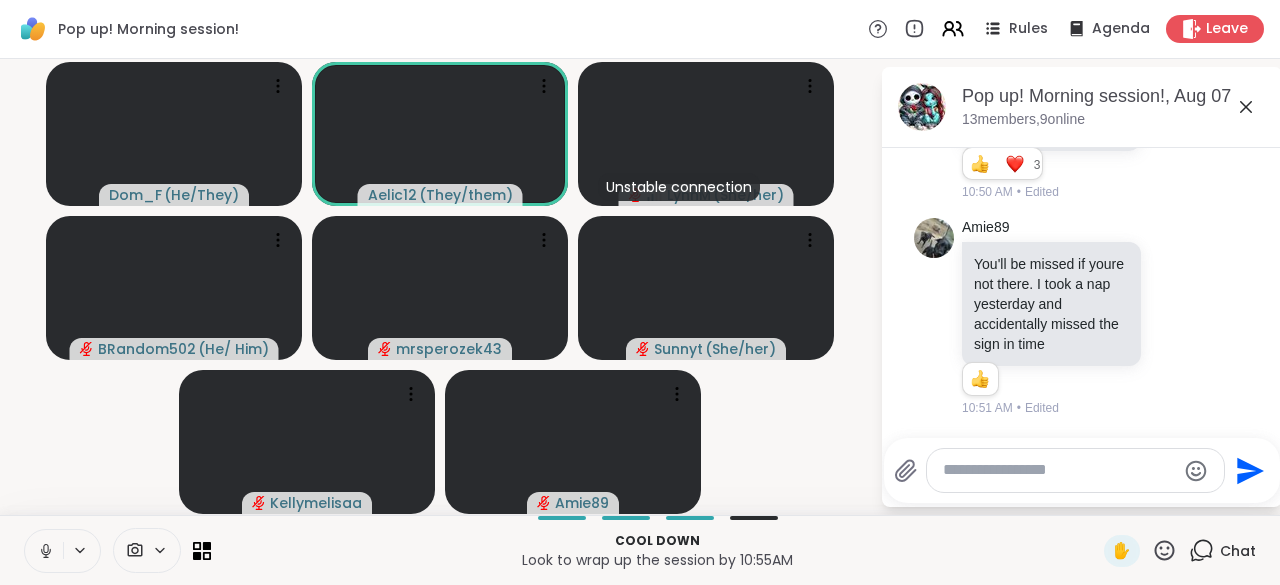 click 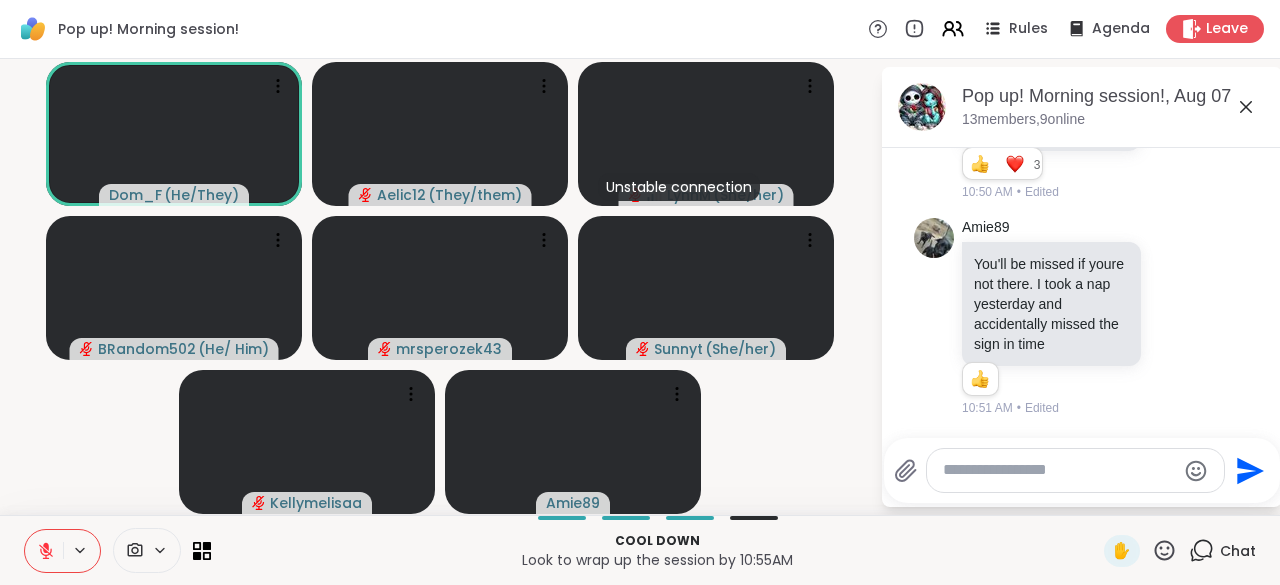 click 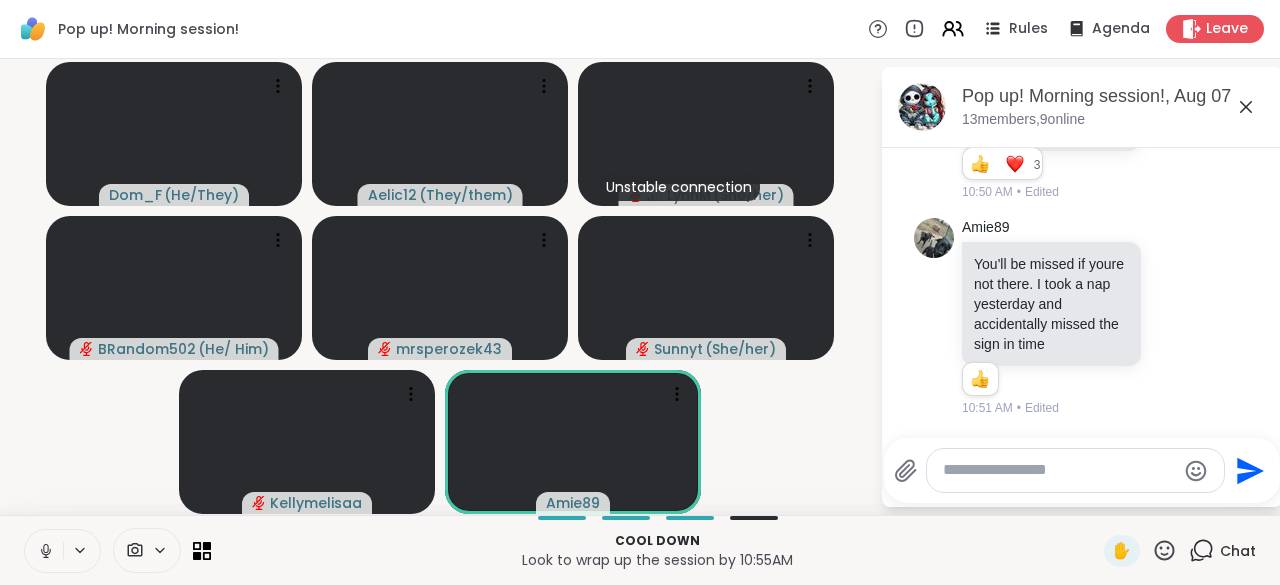 click 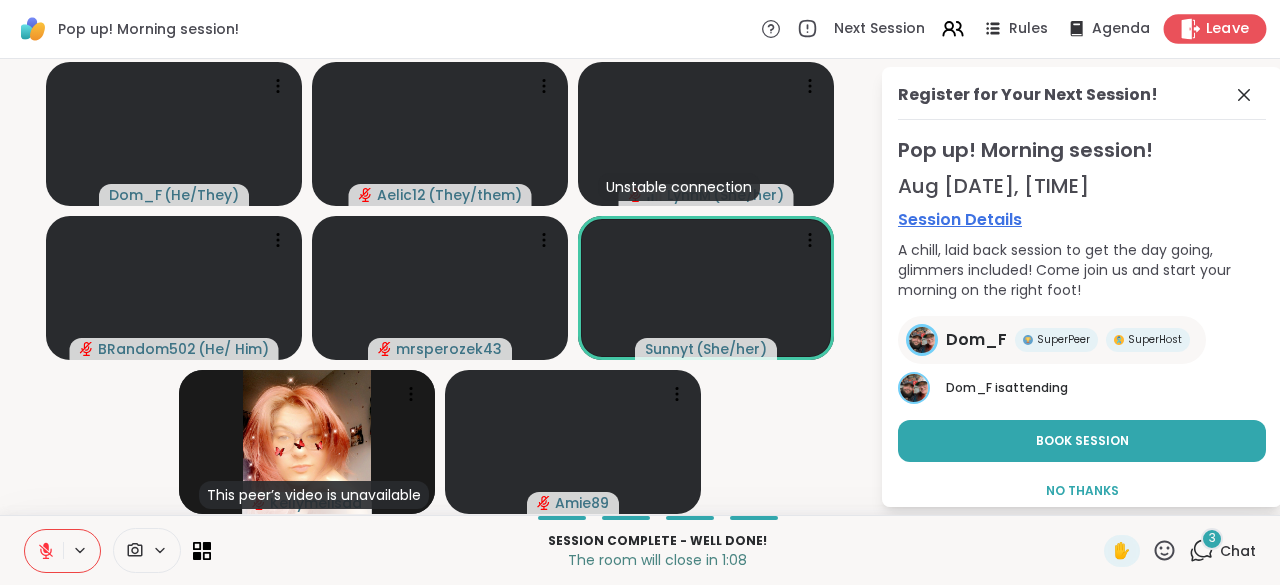 click on "Leave" at bounding box center (1228, 29) 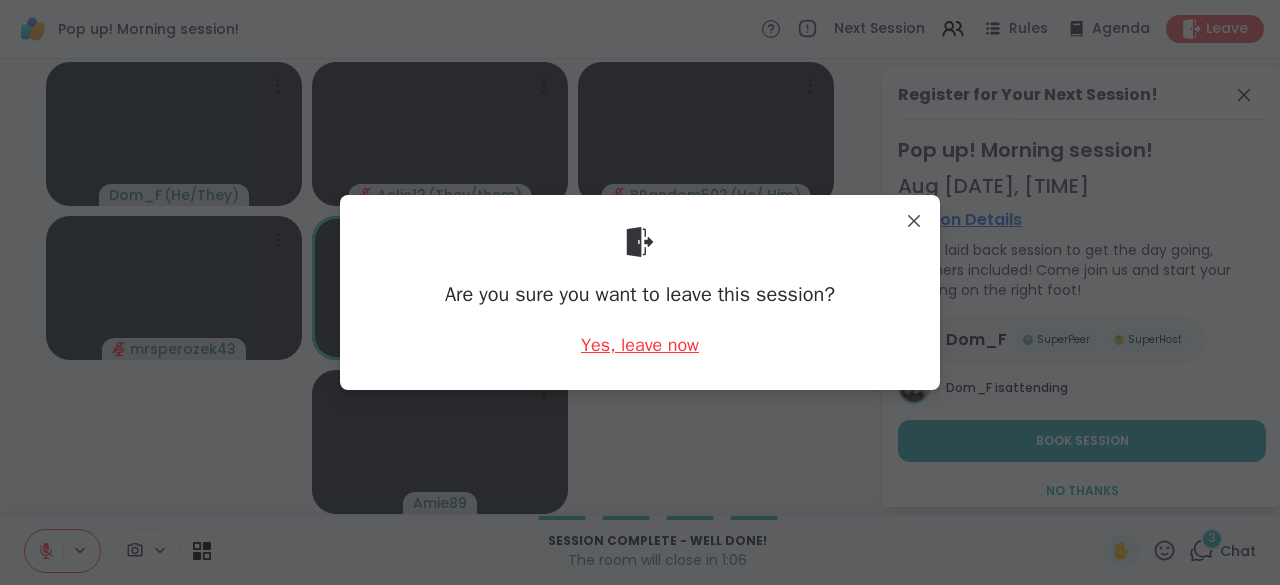 click on "Yes, leave now" at bounding box center (640, 345) 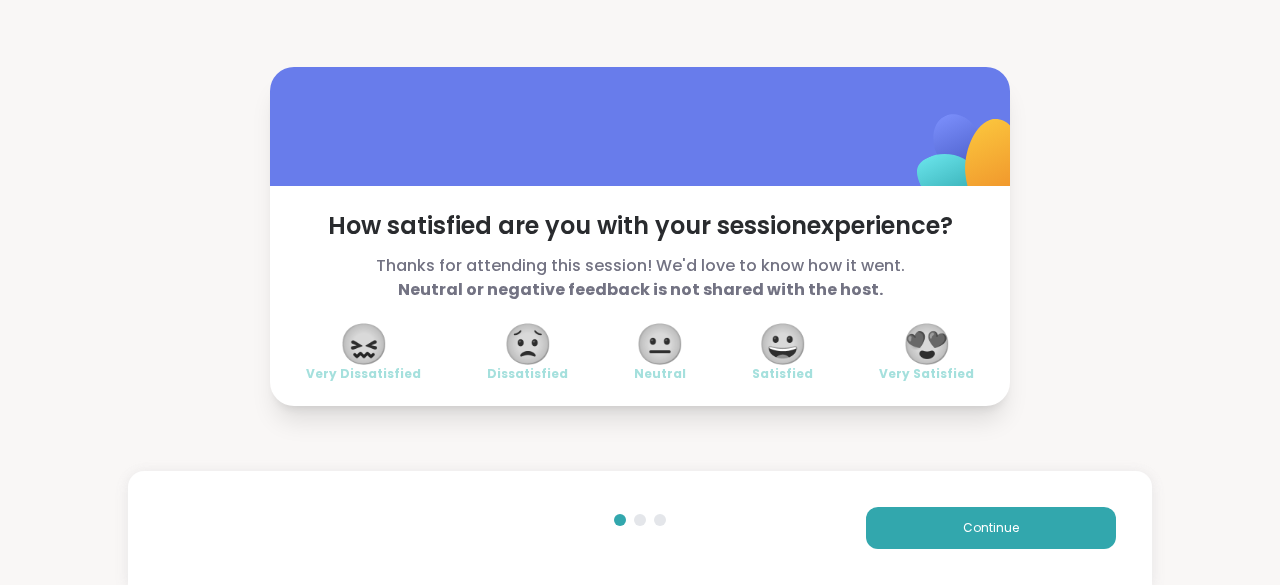 click on "😍" at bounding box center [927, 344] 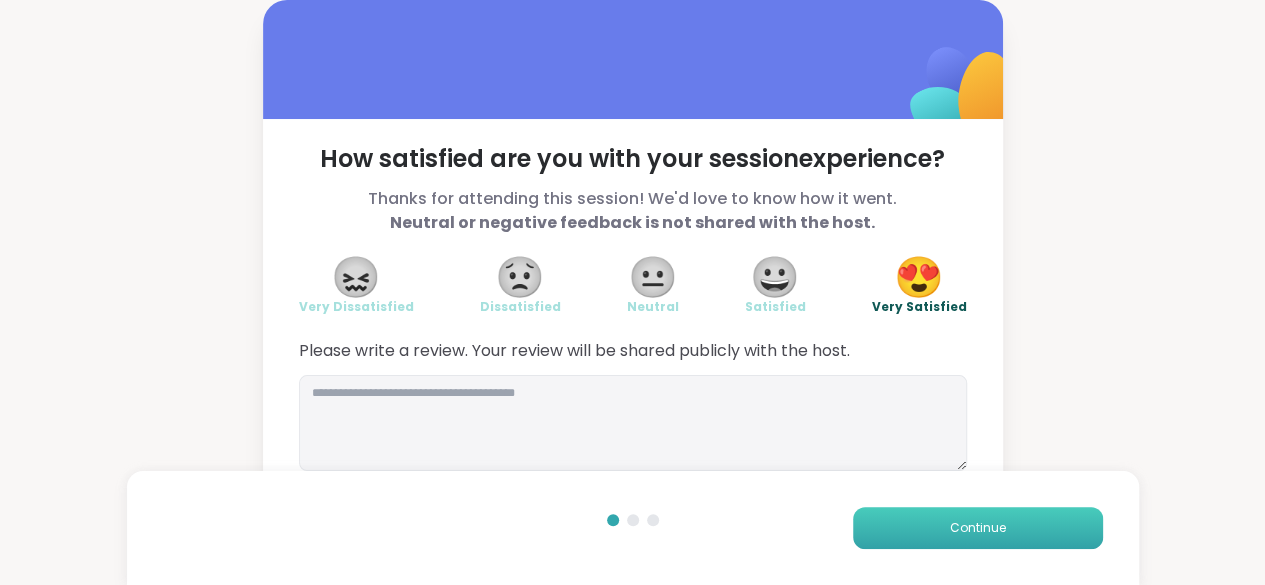 click on "Continue" at bounding box center (978, 528) 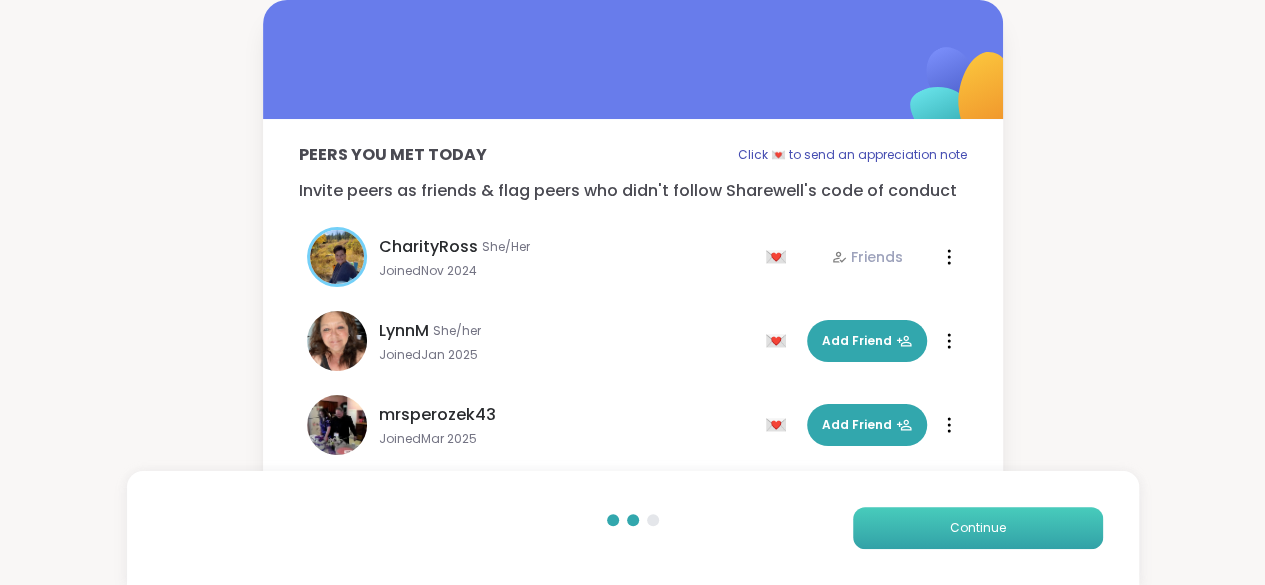 click on "Continue" at bounding box center [978, 528] 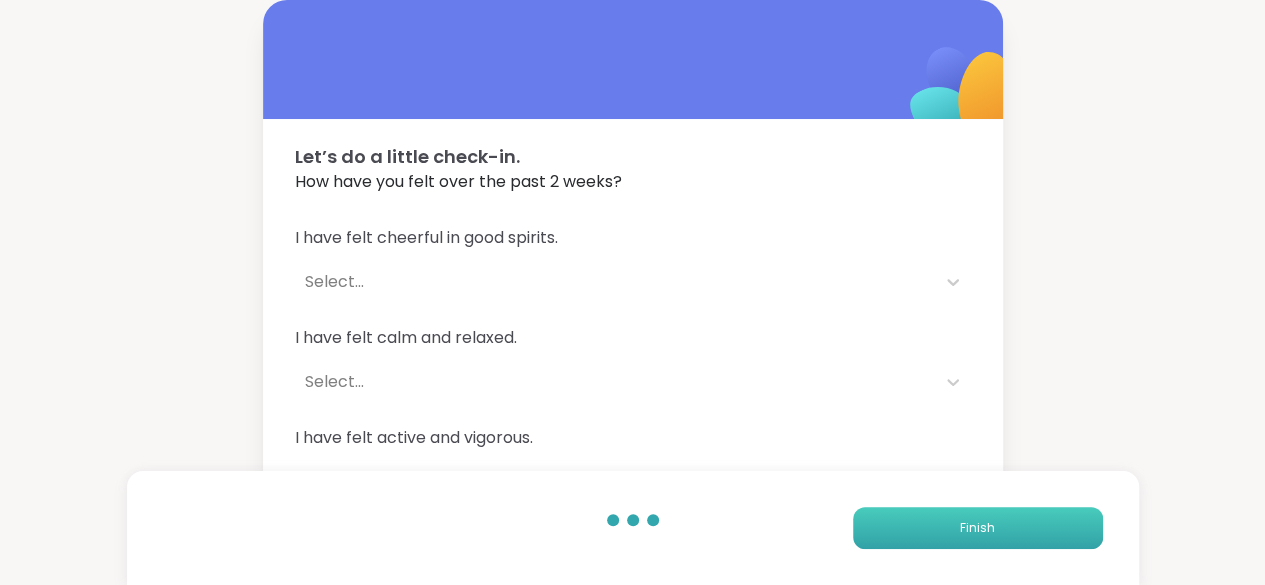click on "Finish" at bounding box center [978, 528] 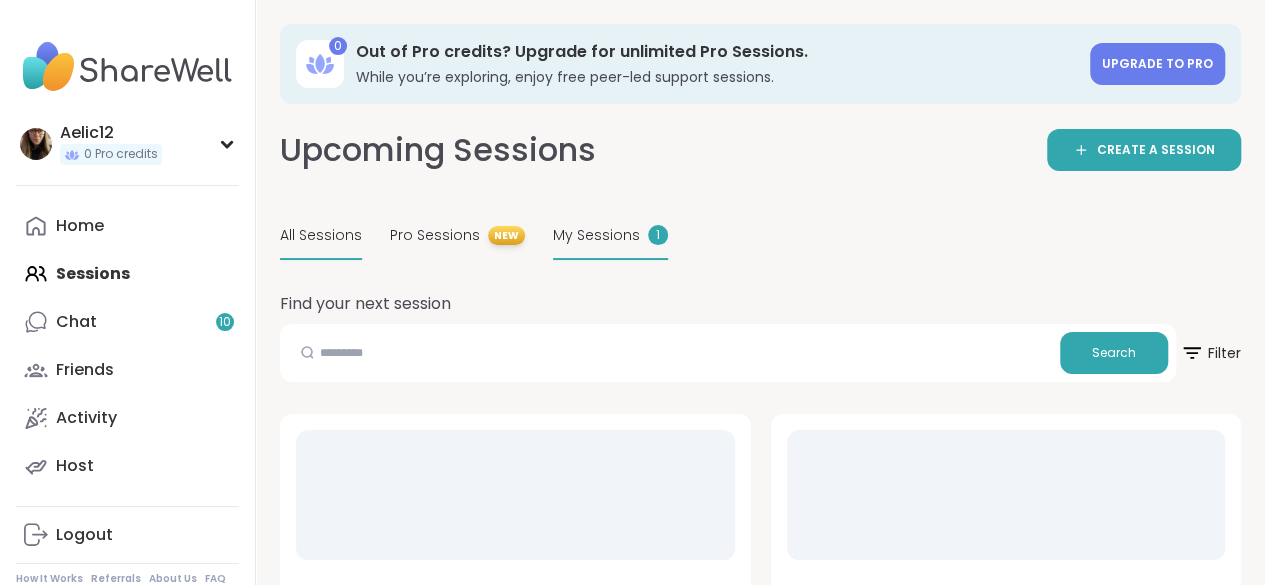 click on "My Sessions 1" at bounding box center [610, 236] 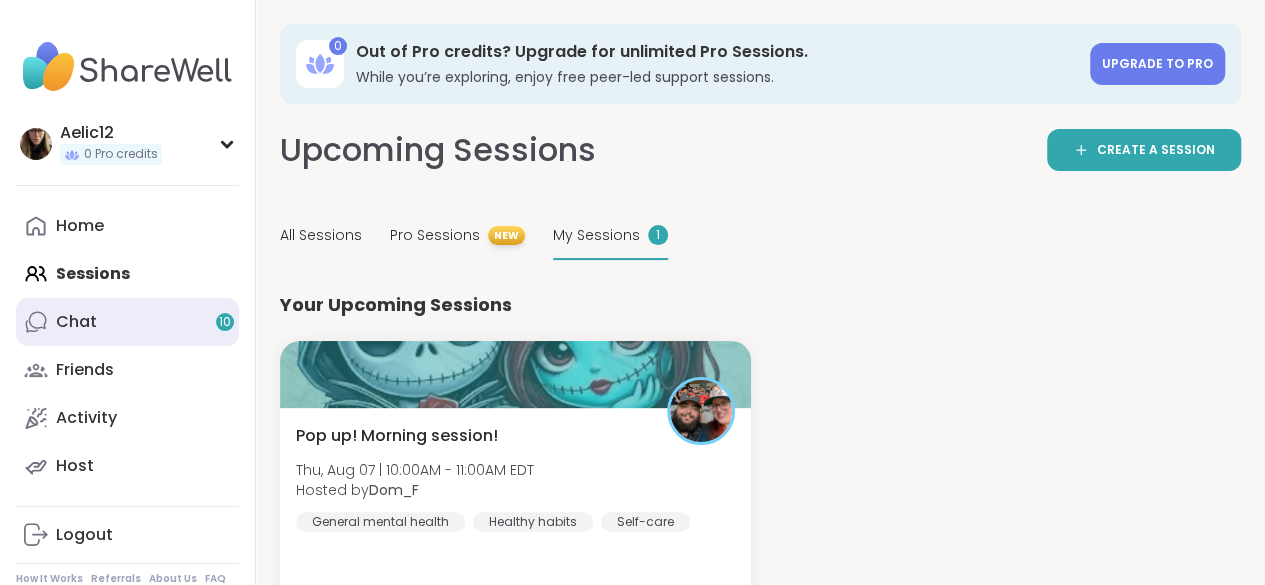 click on "10" at bounding box center [225, 322] 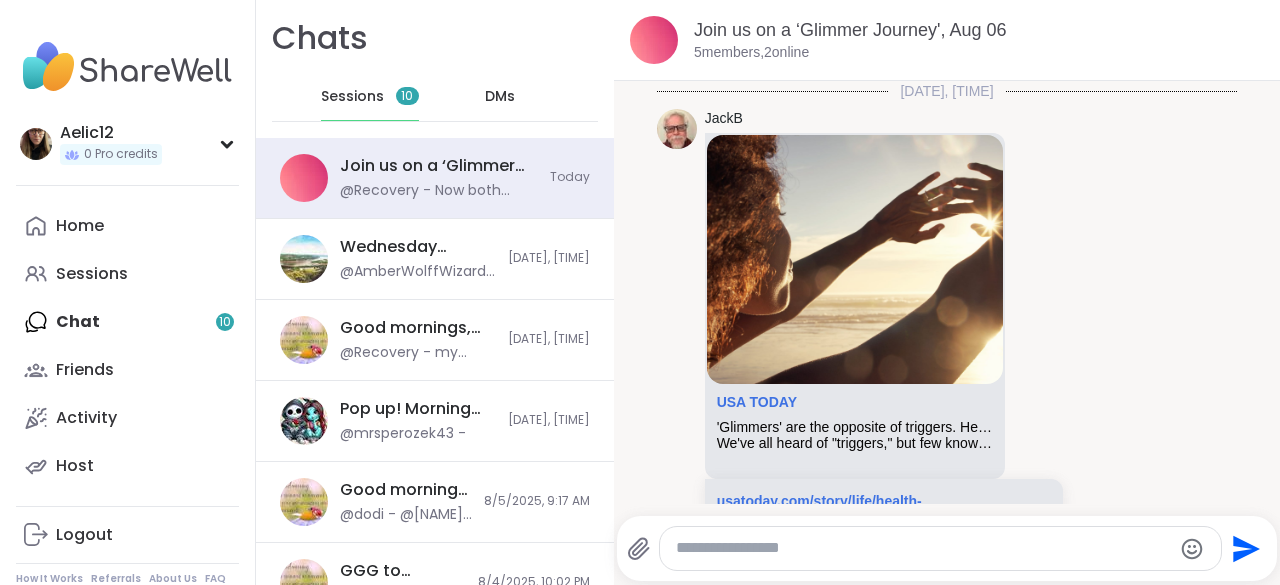 scroll, scrollTop: 1370, scrollLeft: 0, axis: vertical 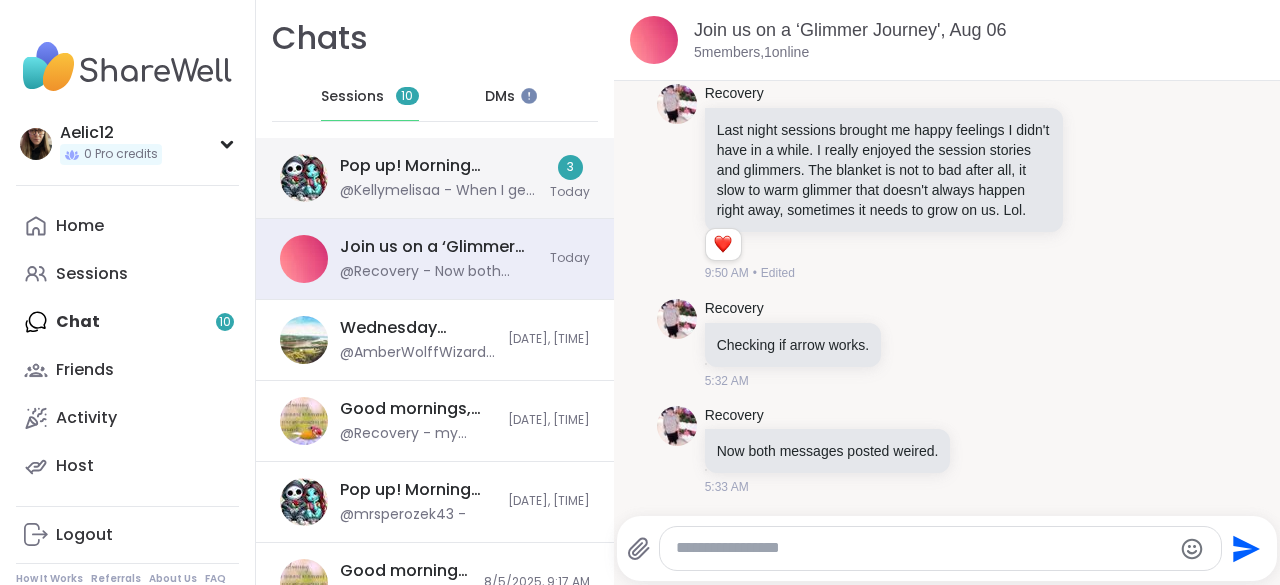 click on "Pop up! Morning session!, [DATE] @Kellymelisaa - When I get anxious I can’t talk well 3 Today" at bounding box center (435, 178) 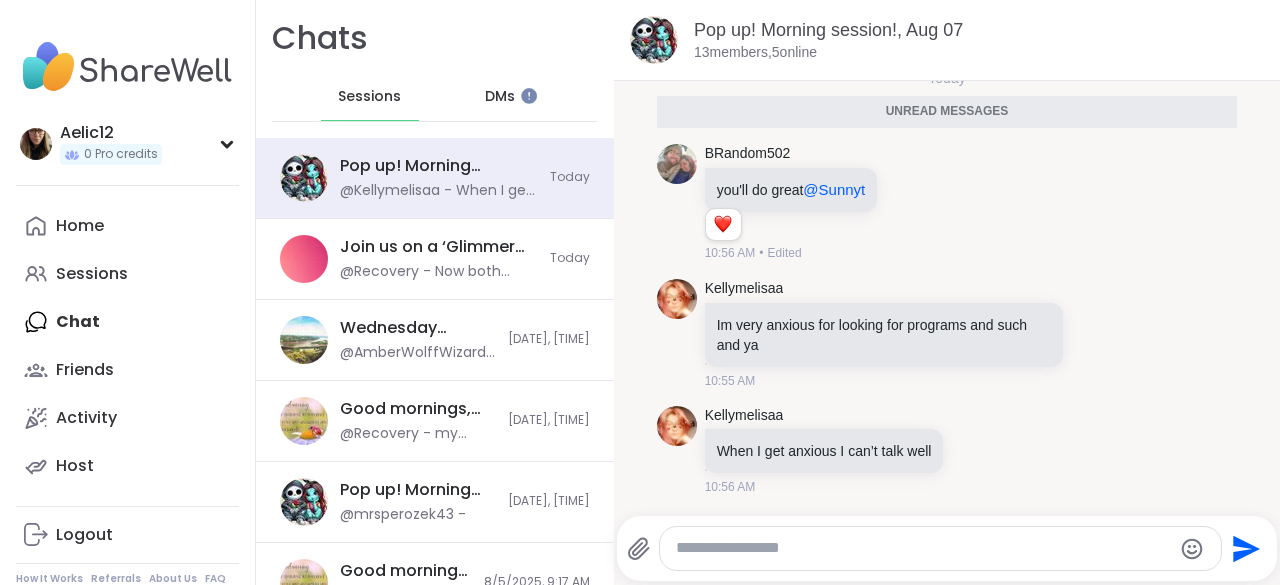 scroll, scrollTop: 10148, scrollLeft: 0, axis: vertical 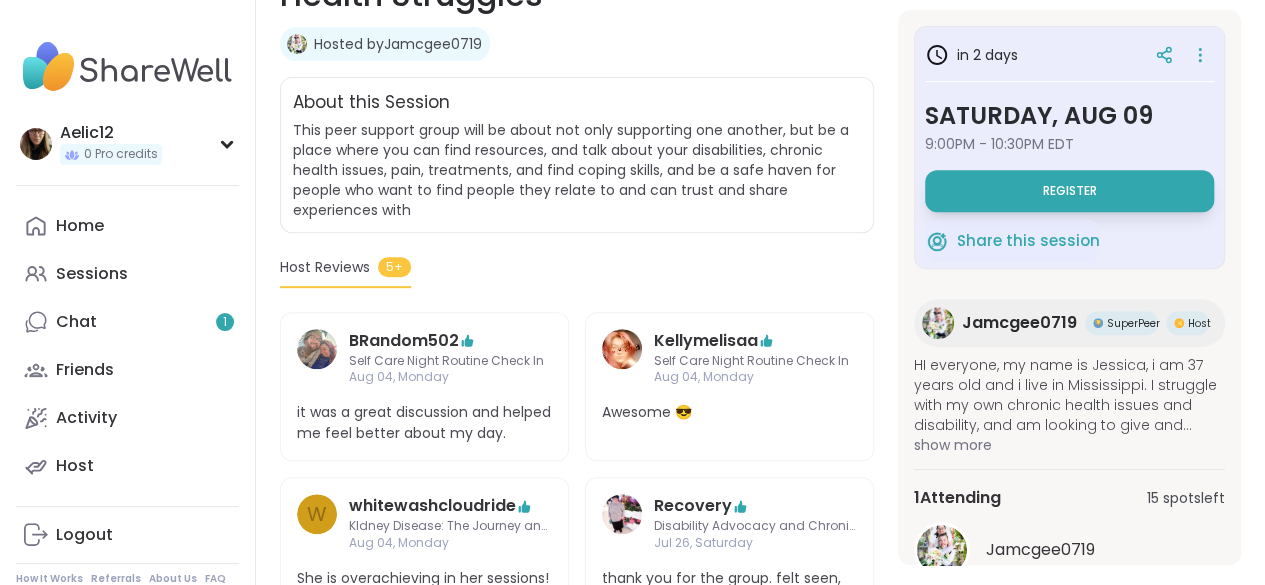 drag, startPoint x: 0, startPoint y: 0, endPoint x: 1277, endPoint y: 205, distance: 1293.3499 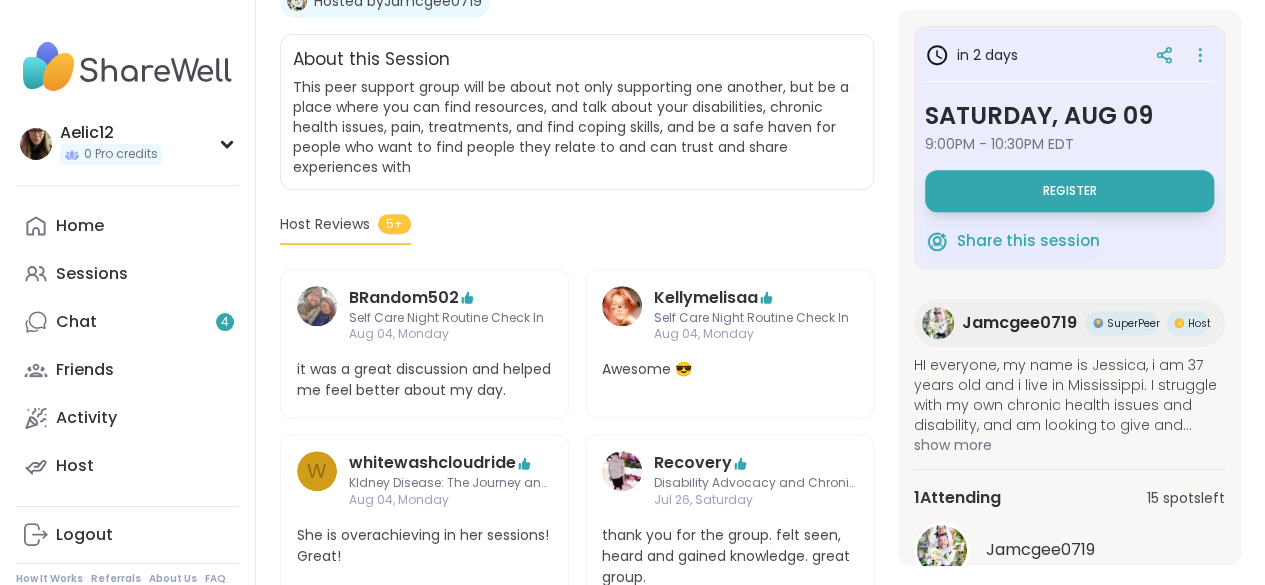 scroll, scrollTop: 432, scrollLeft: 0, axis: vertical 